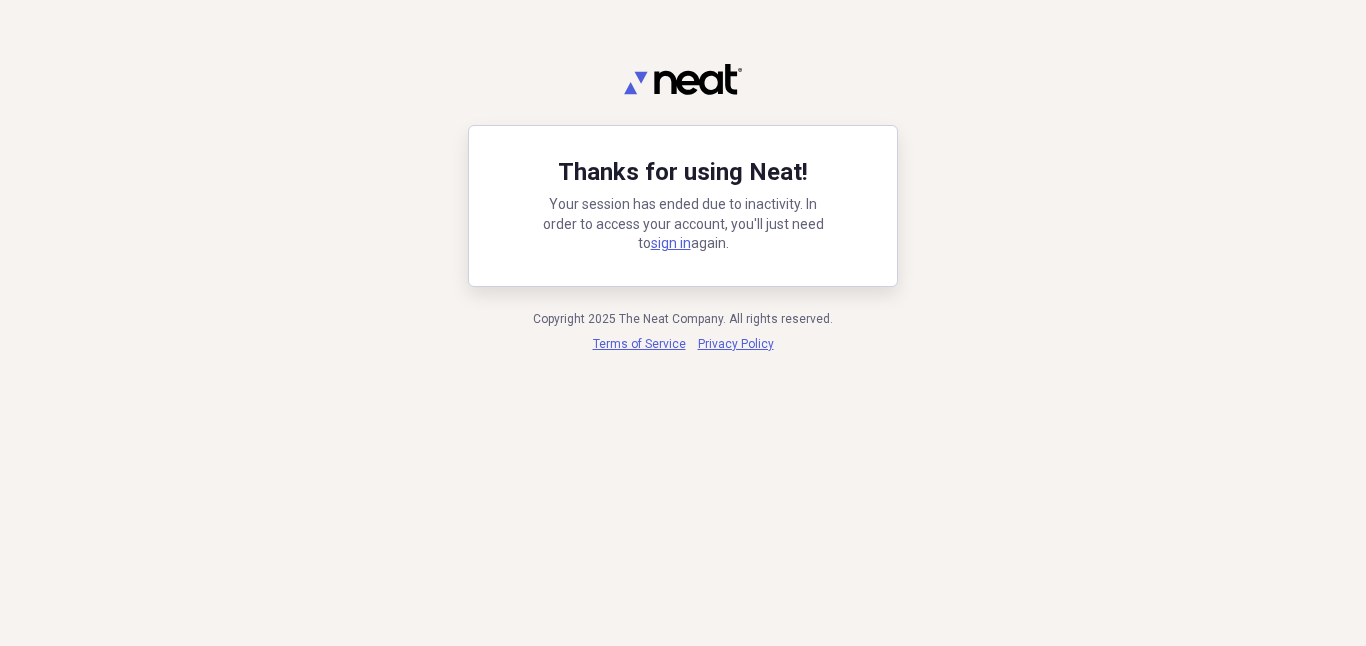 scroll, scrollTop: 0, scrollLeft: 0, axis: both 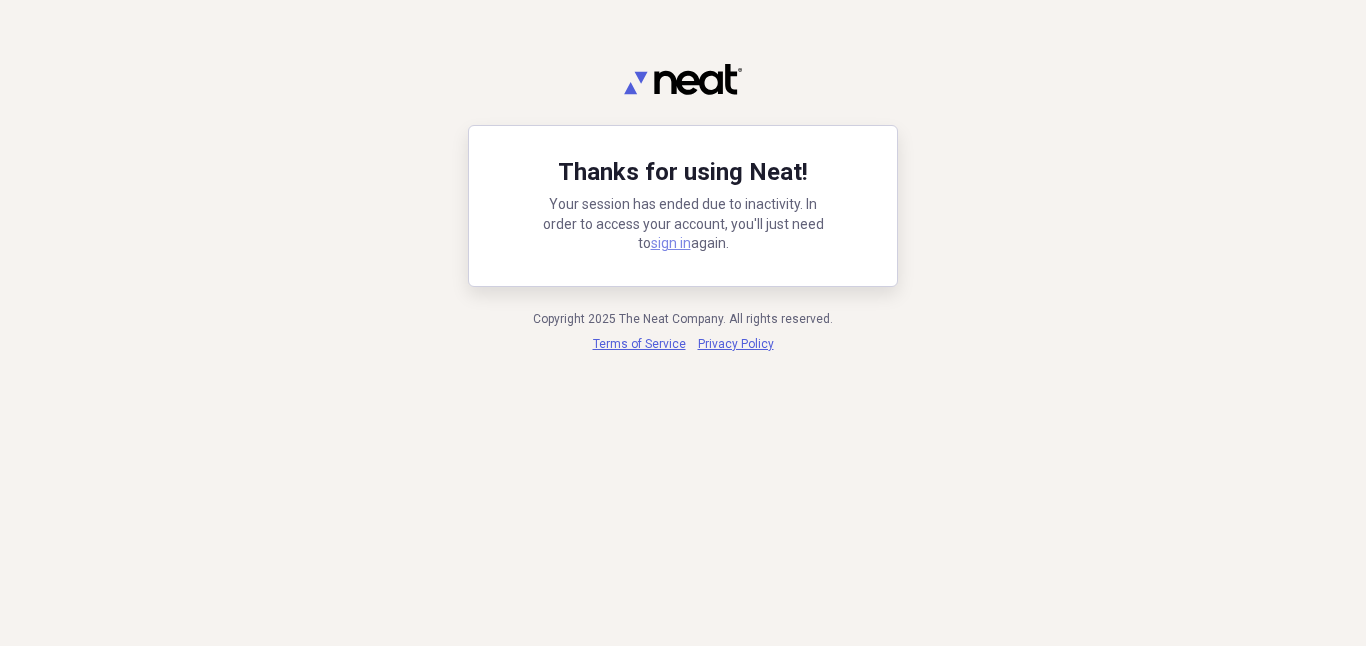 drag, startPoint x: 659, startPoint y: 224, endPoint x: 666, endPoint y: 243, distance: 20.248457 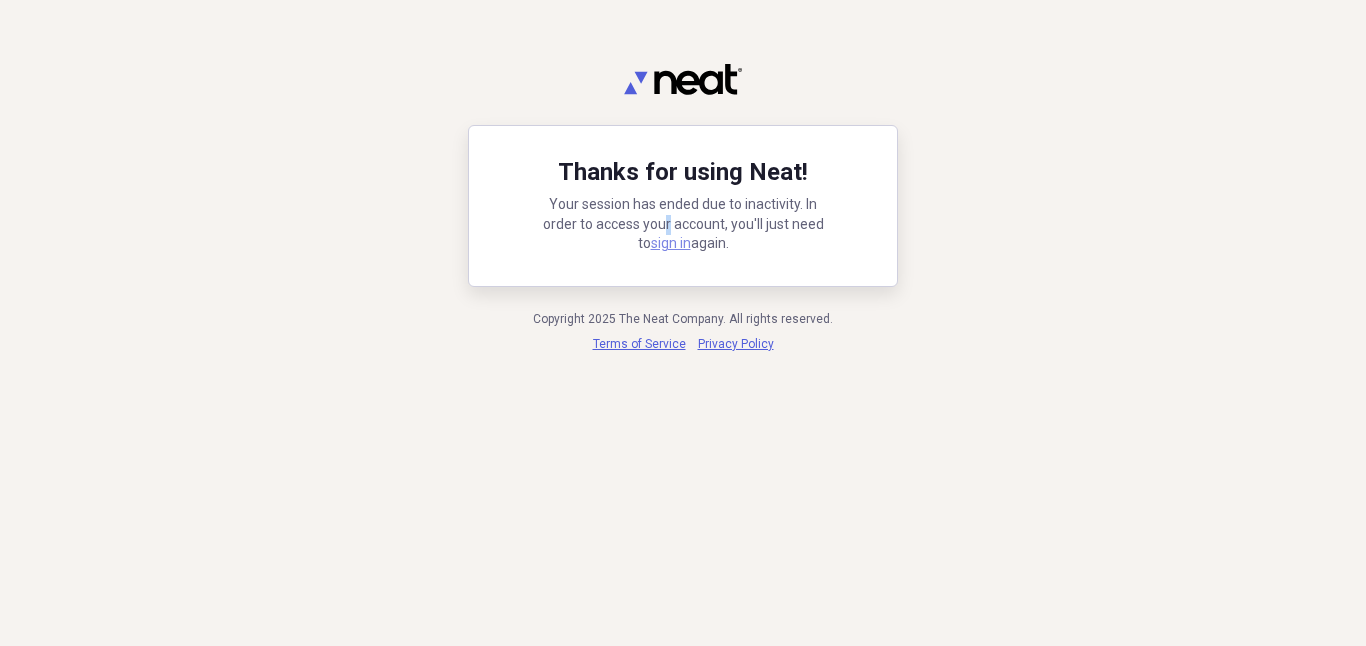 click on "sign in" at bounding box center (671, 243) 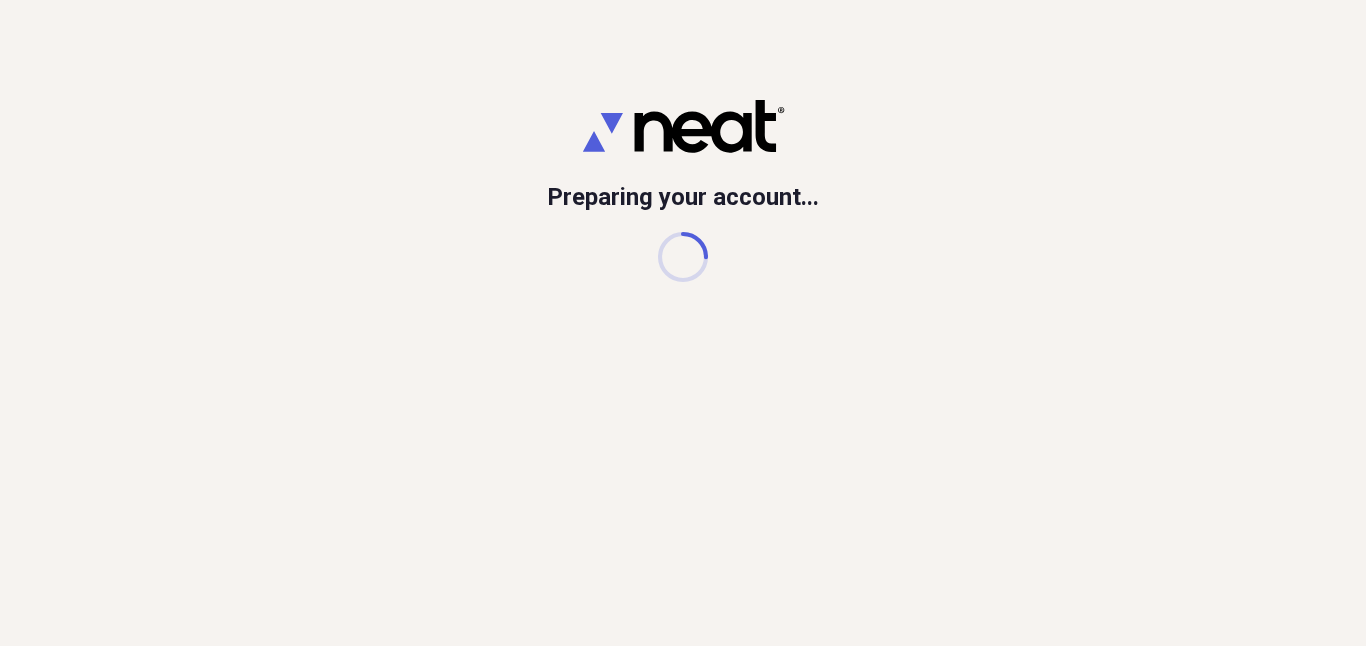 scroll, scrollTop: 0, scrollLeft: 0, axis: both 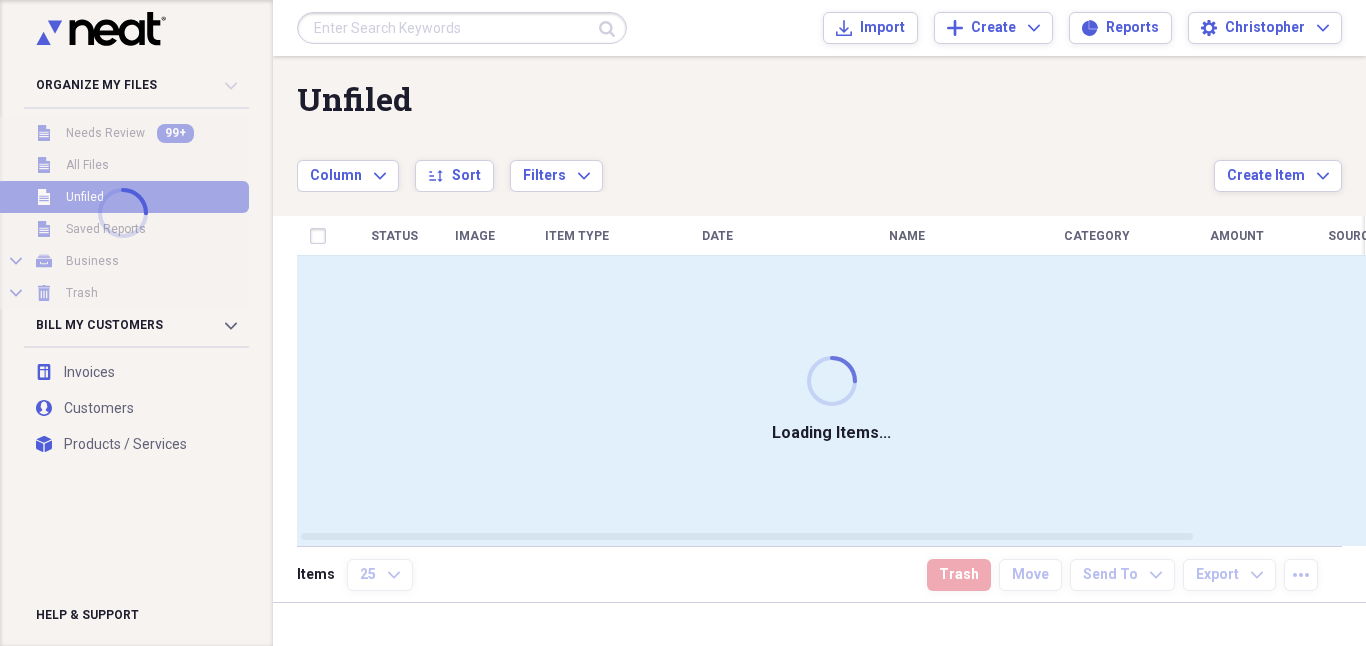 click at bounding box center [462, 28] 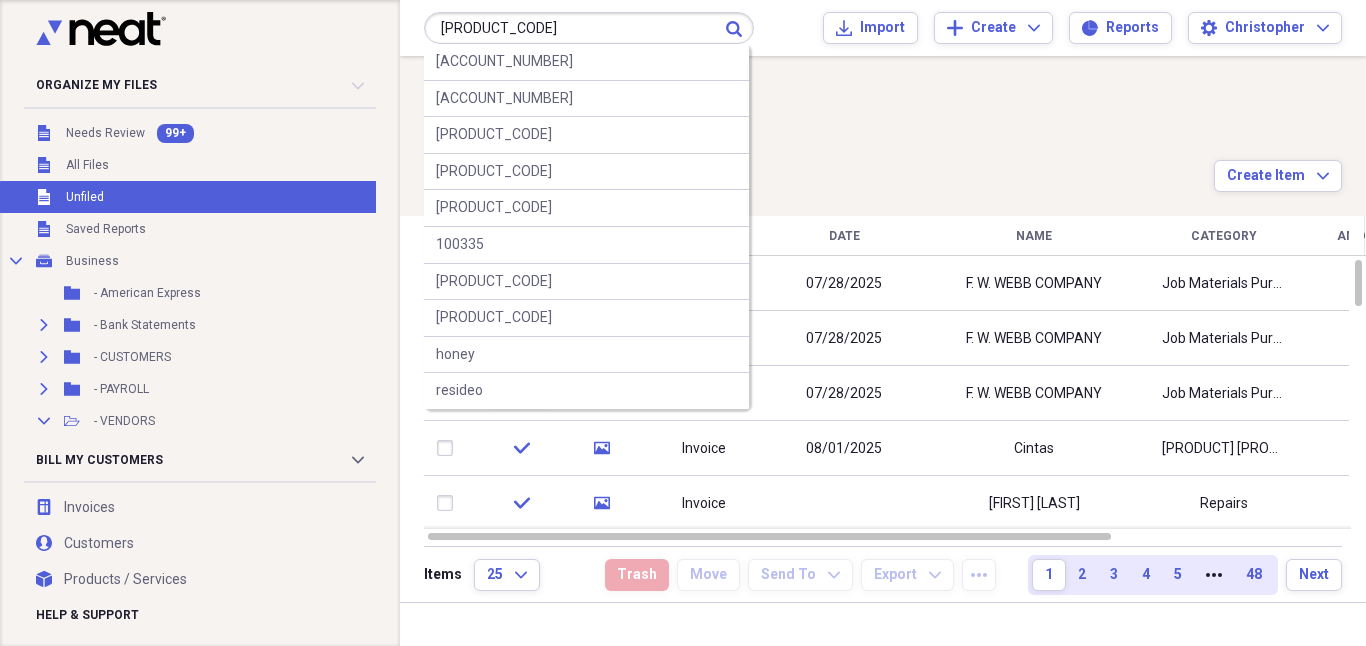 type on "[PRODUCT_CODE]" 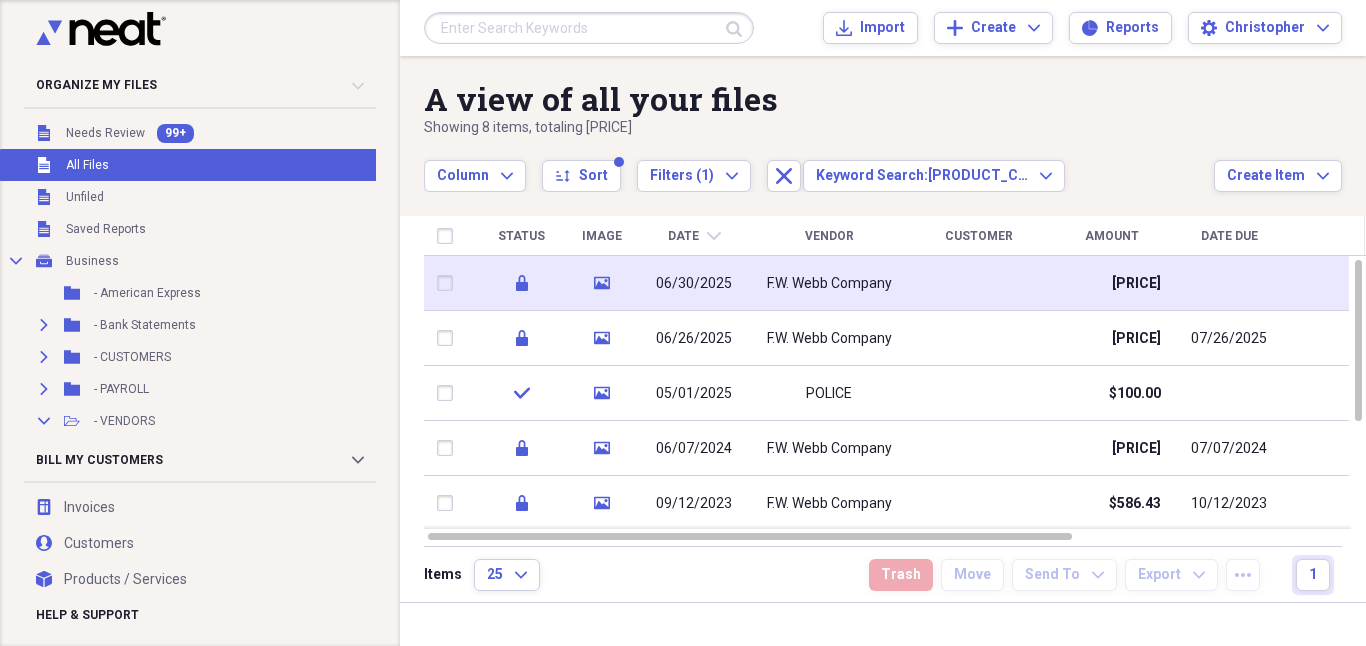 click on "F.W. Webb Company" at bounding box center [829, 284] 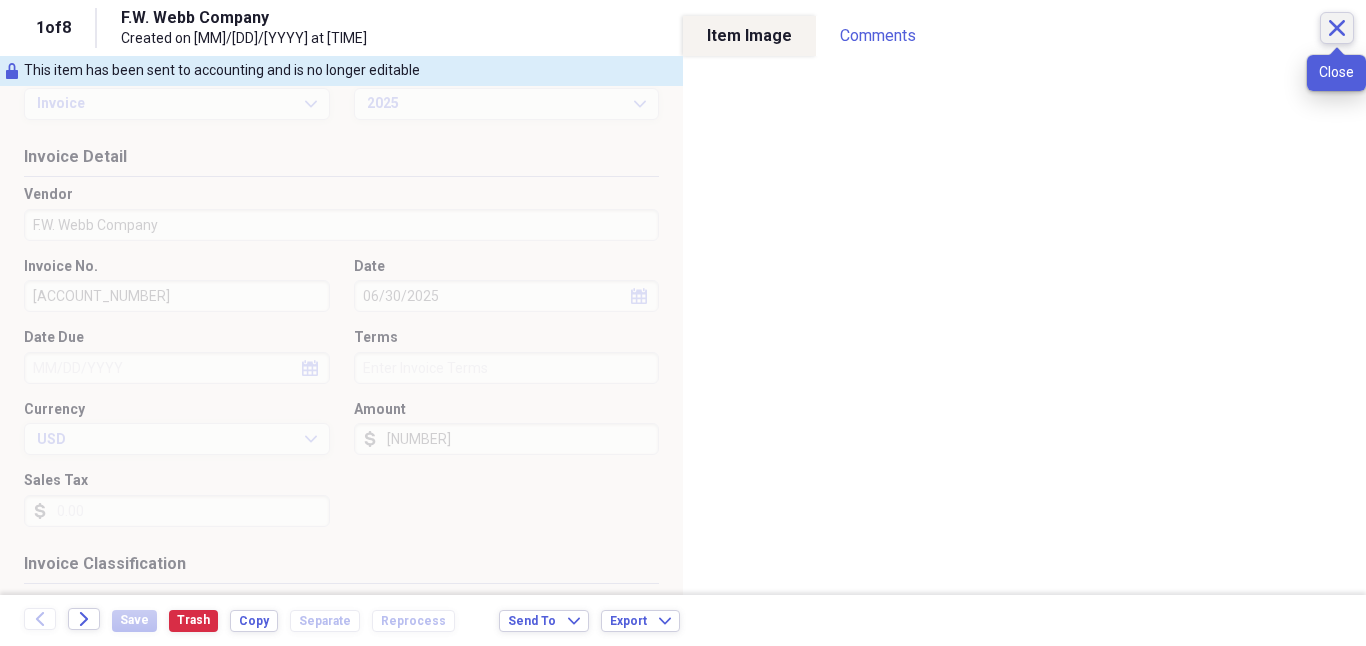click 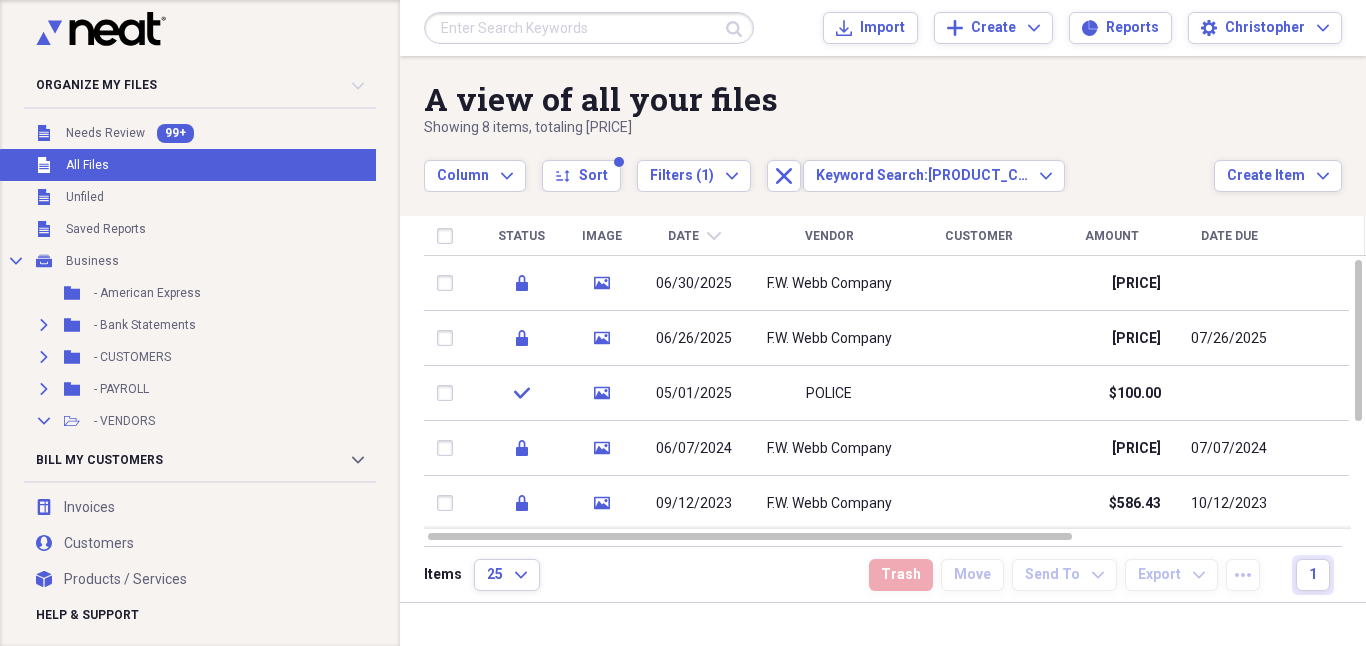 click at bounding box center [589, 28] 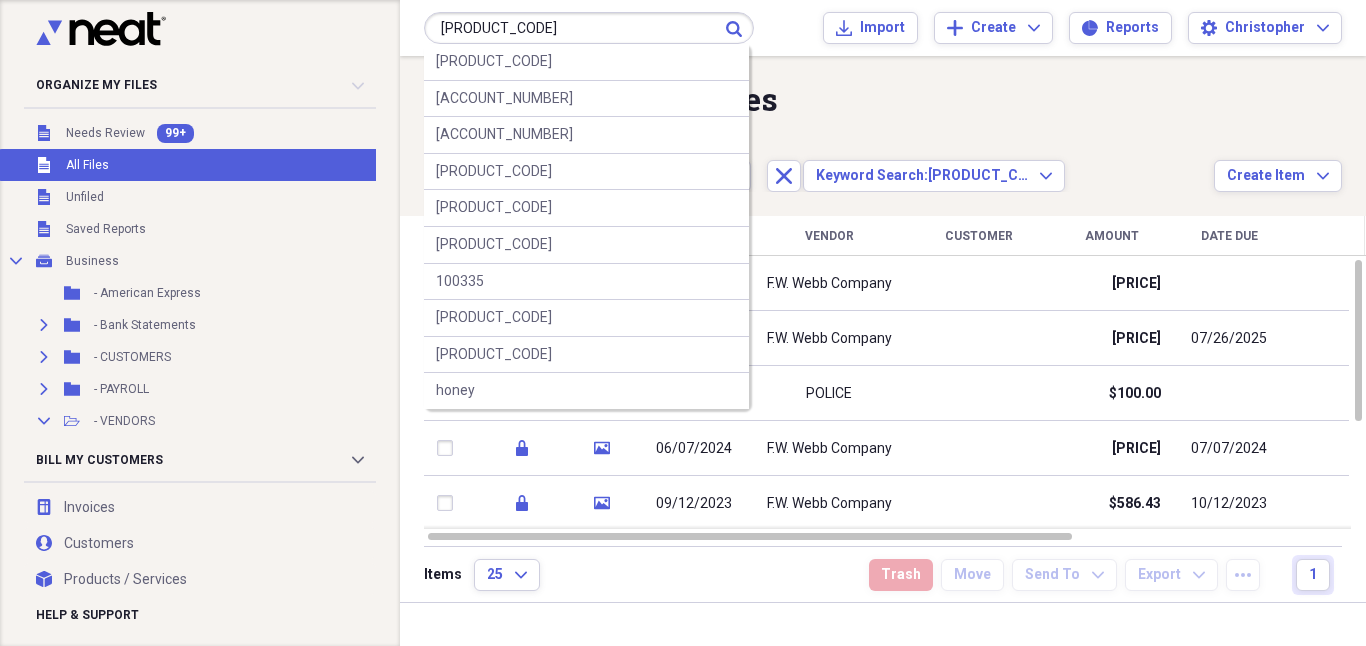 type on "[PRODUCT_CODE]" 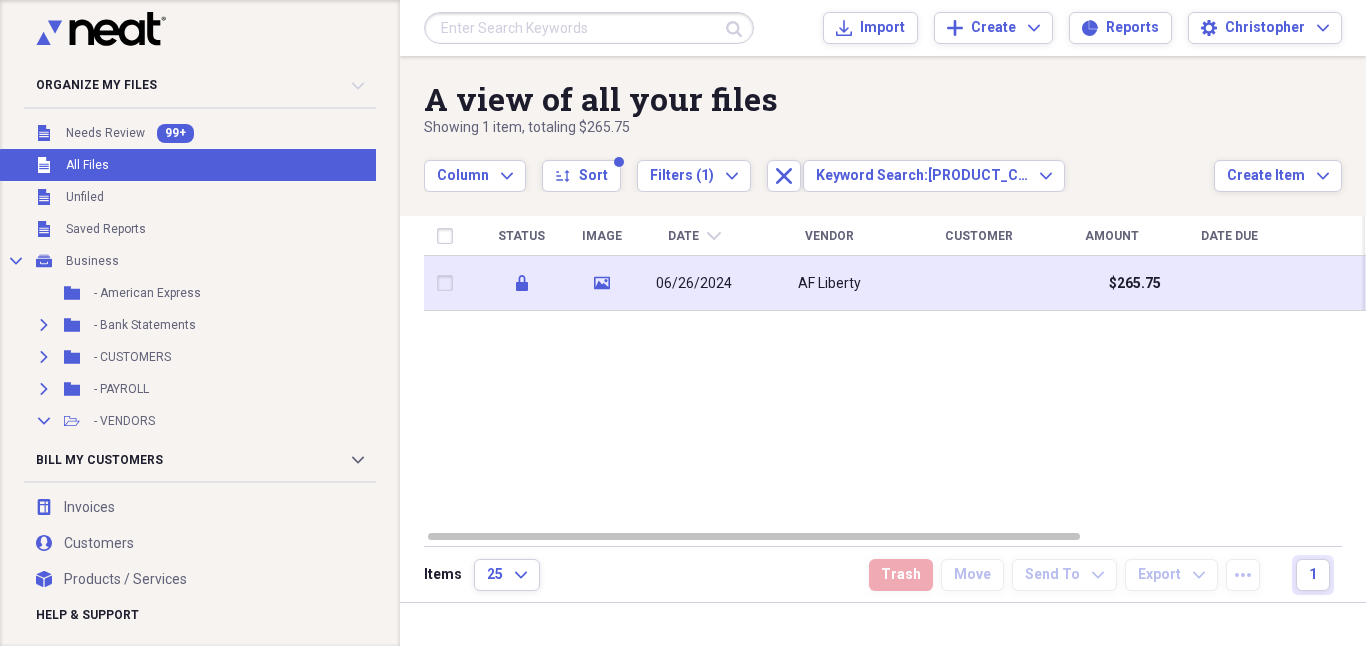 drag, startPoint x: 764, startPoint y: 279, endPoint x: 813, endPoint y: 283, distance: 49.162994 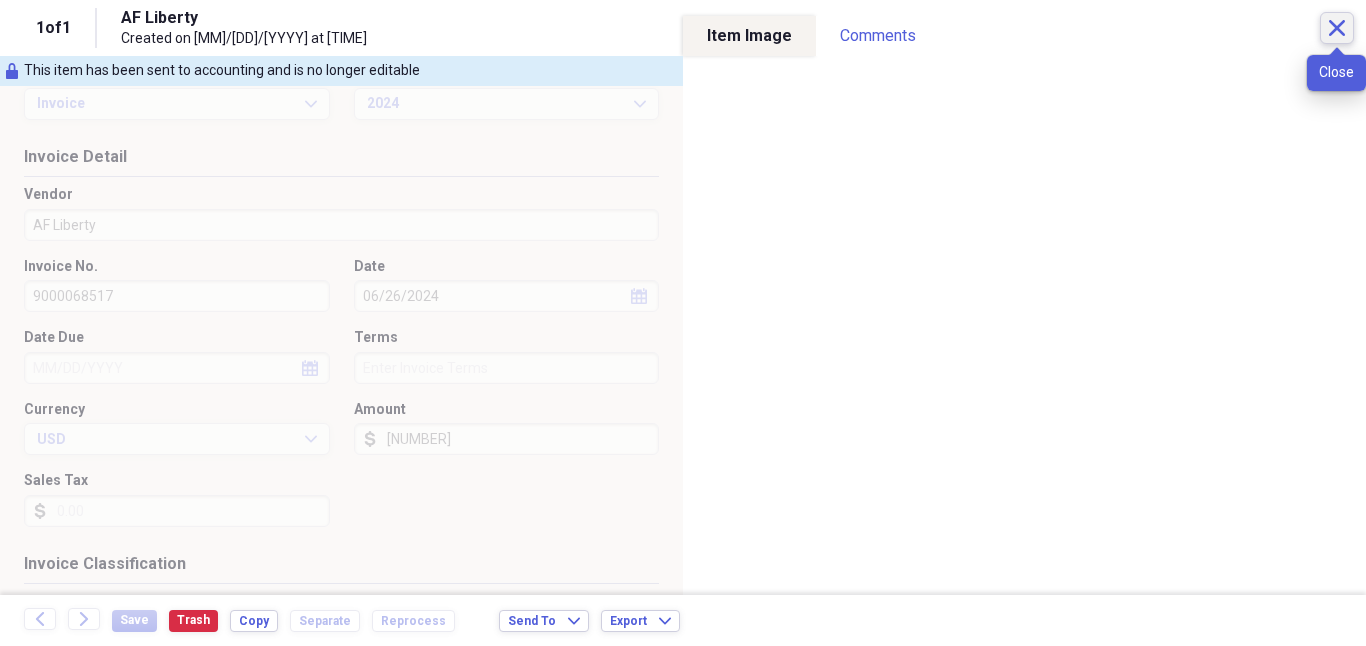 click on "Close" at bounding box center (1337, 28) 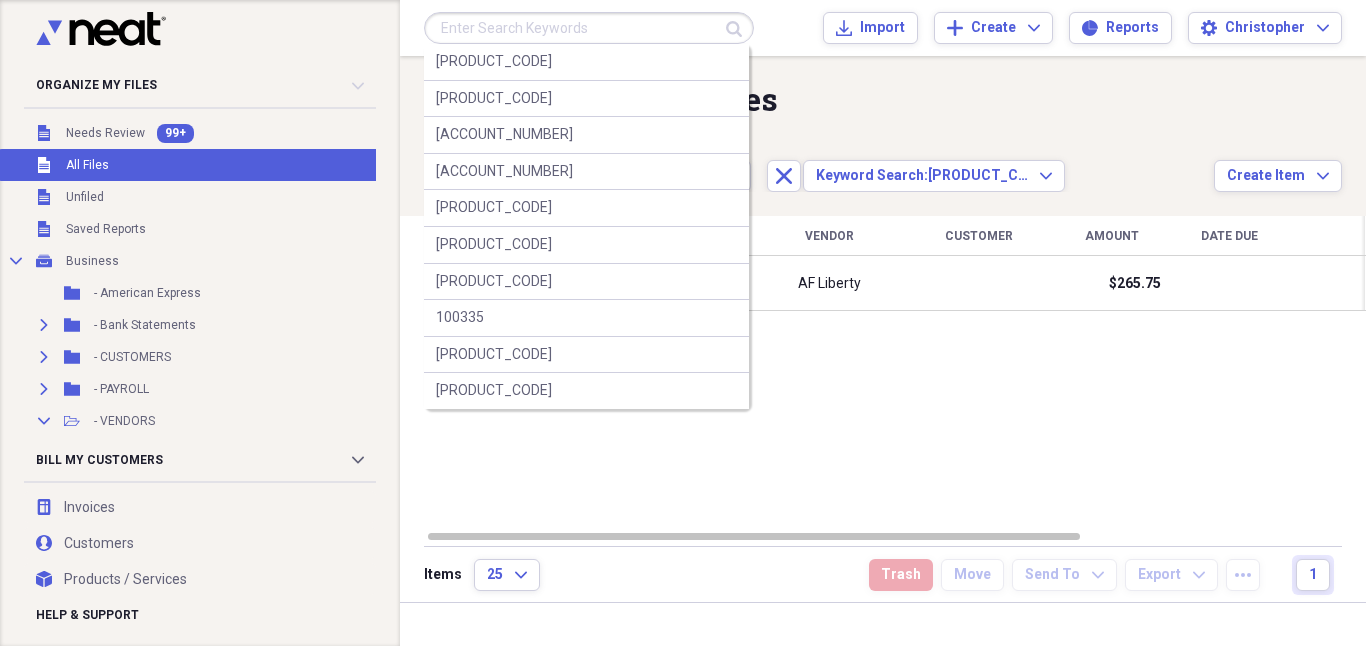 click at bounding box center [589, 28] 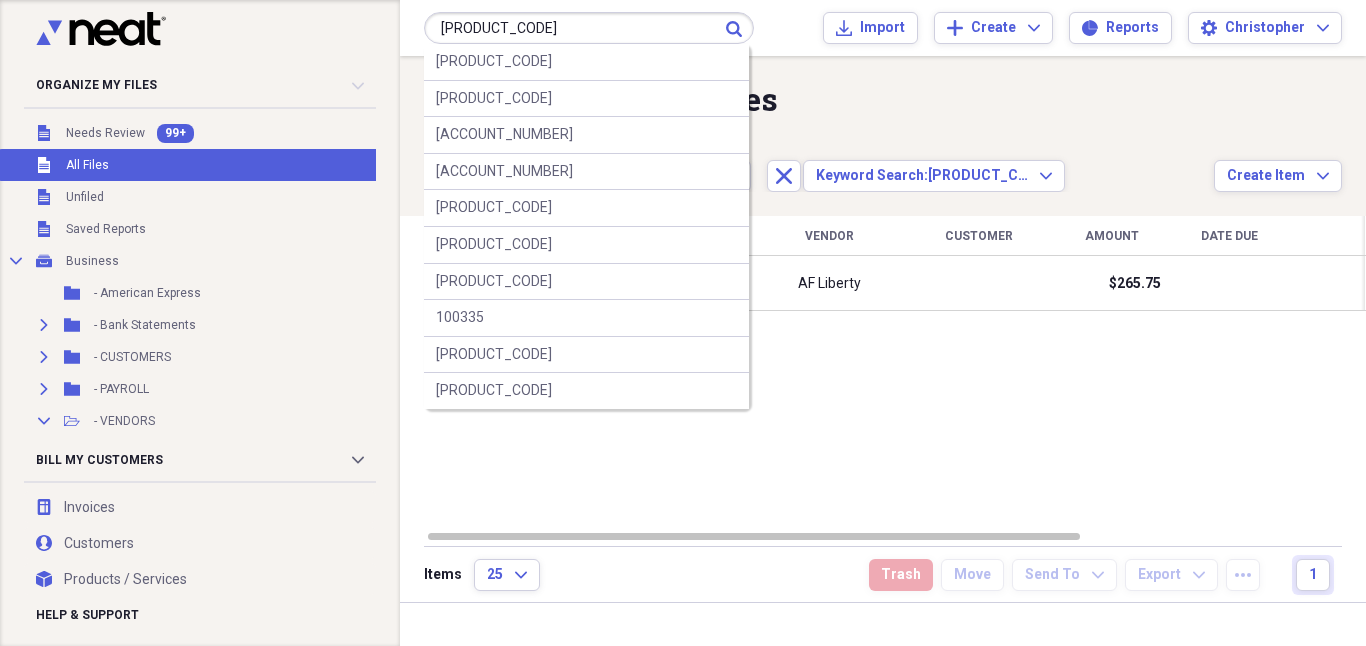 type on "[PRODUCT_CODE]" 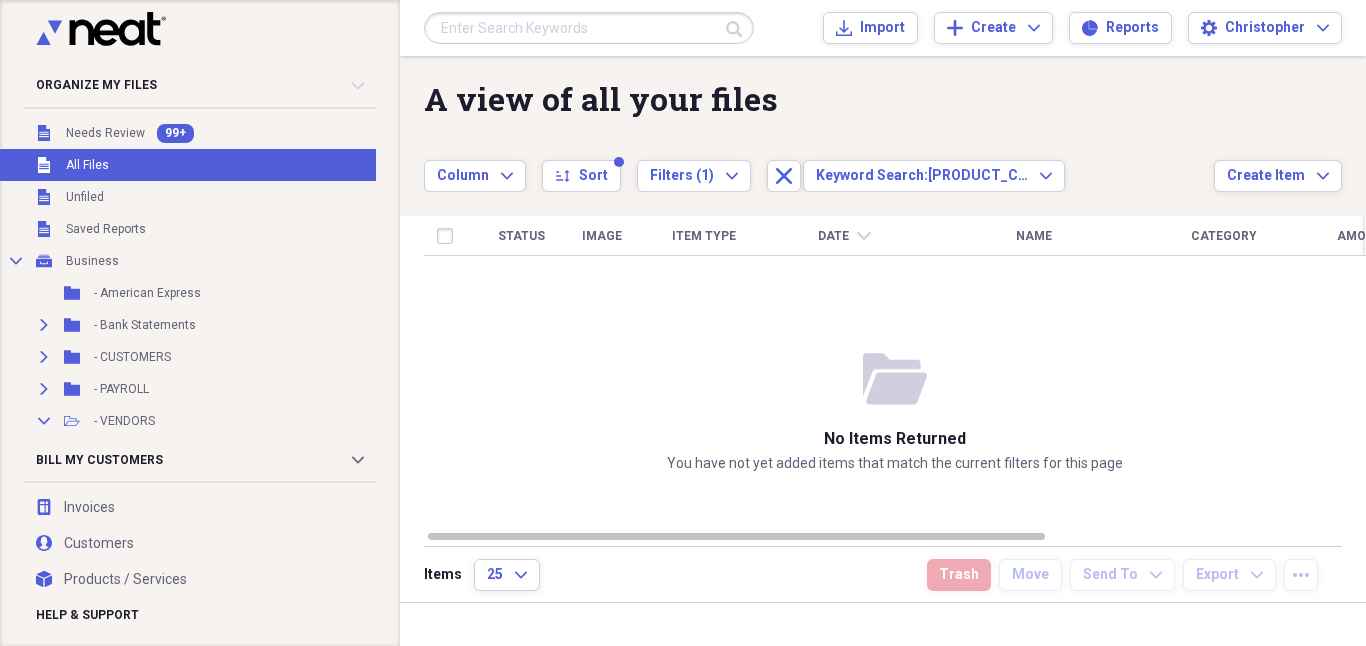 click at bounding box center (589, 28) 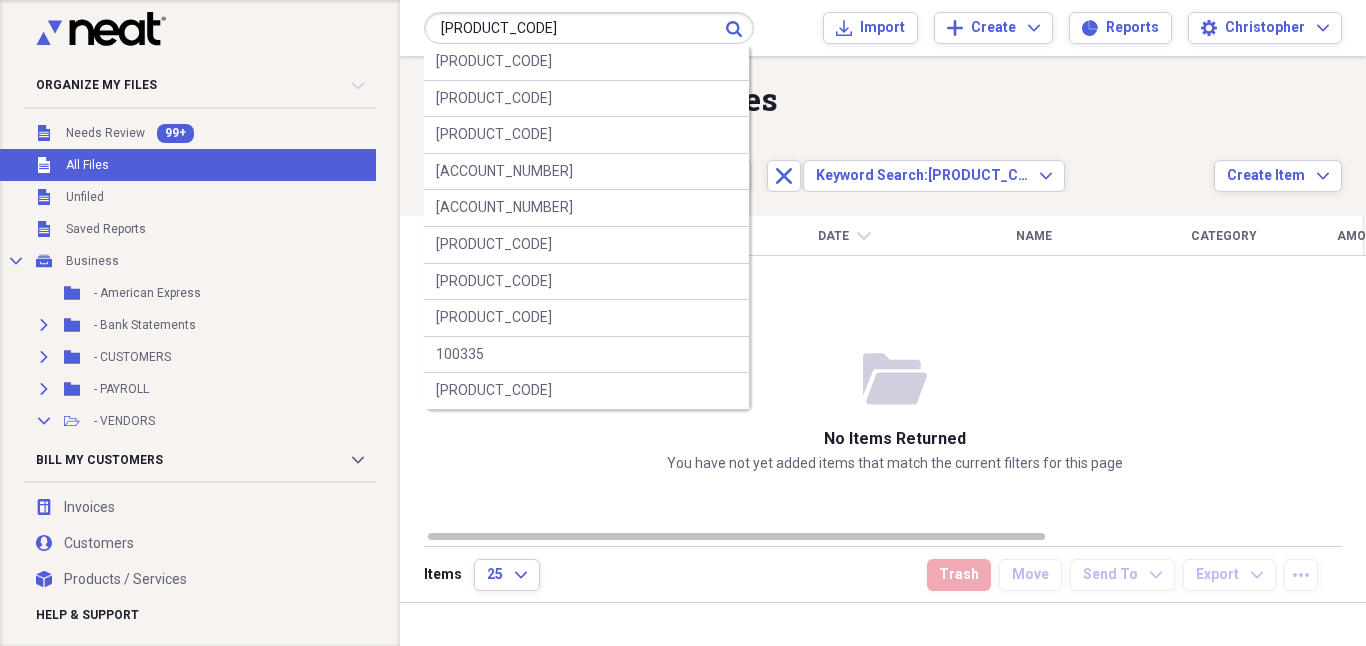 type on "[PRODUCT_CODE]" 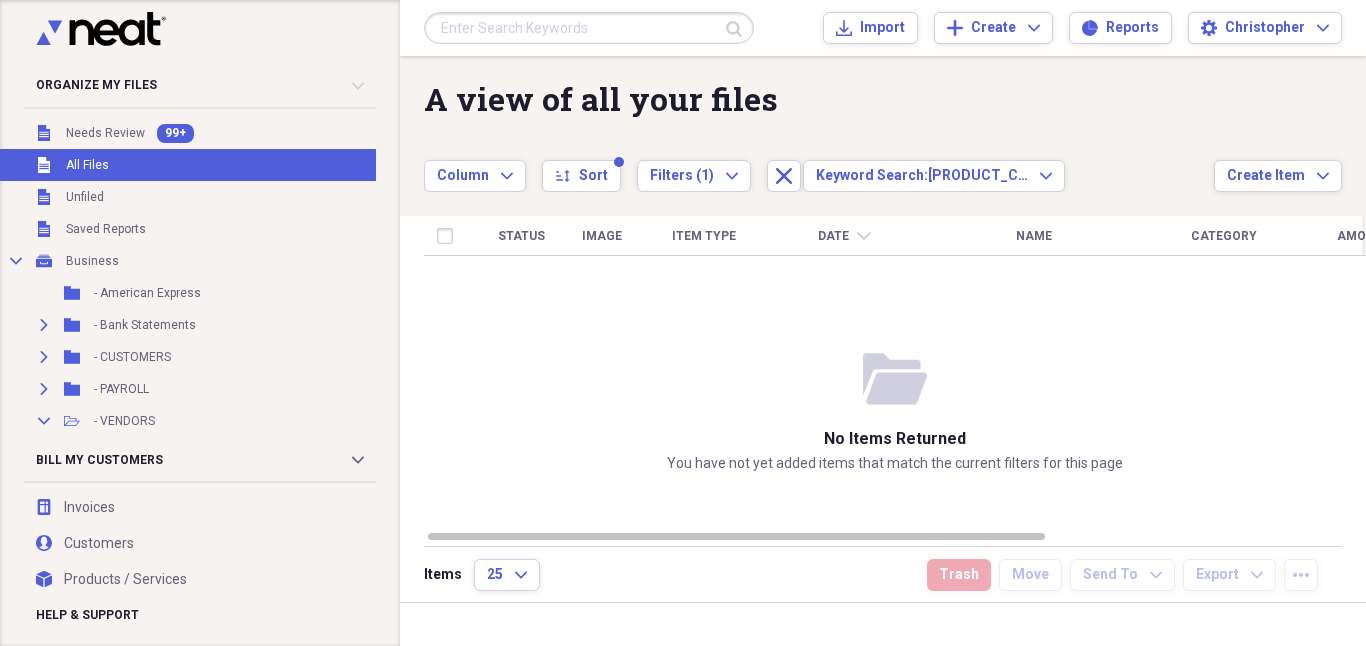 click at bounding box center (589, 28) 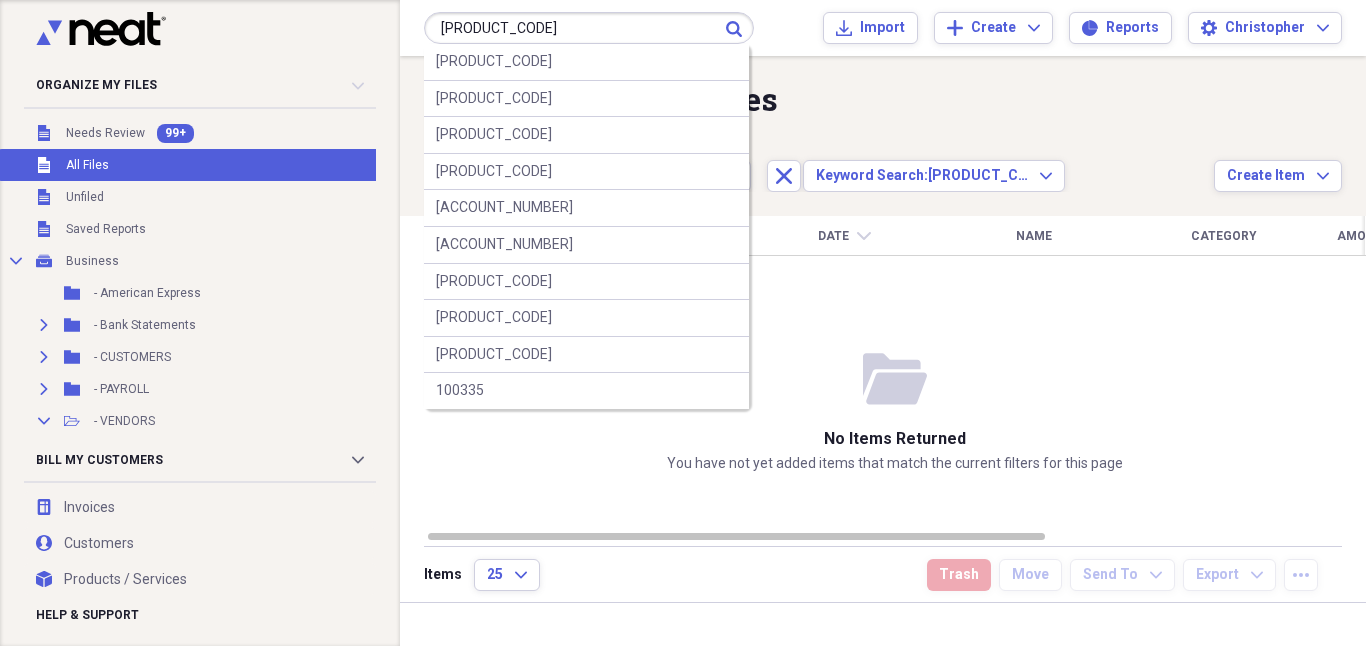 type on "[PRODUCT_CODE]" 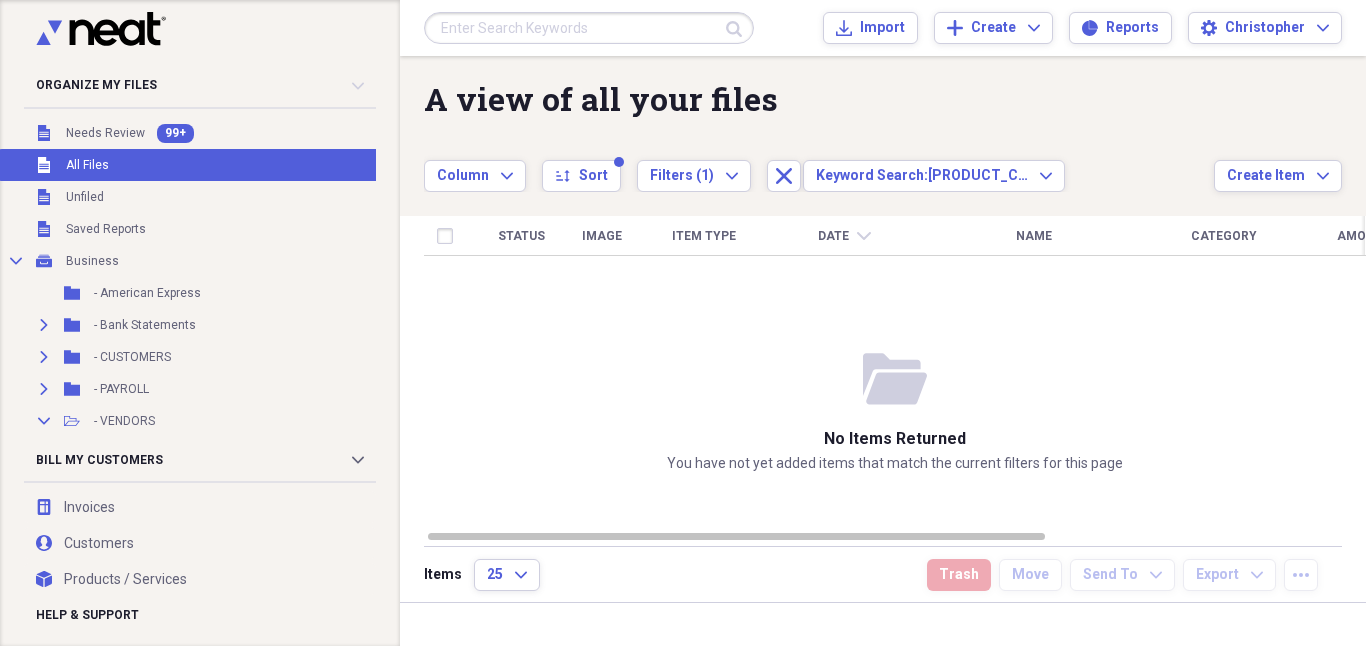 click at bounding box center (589, 28) 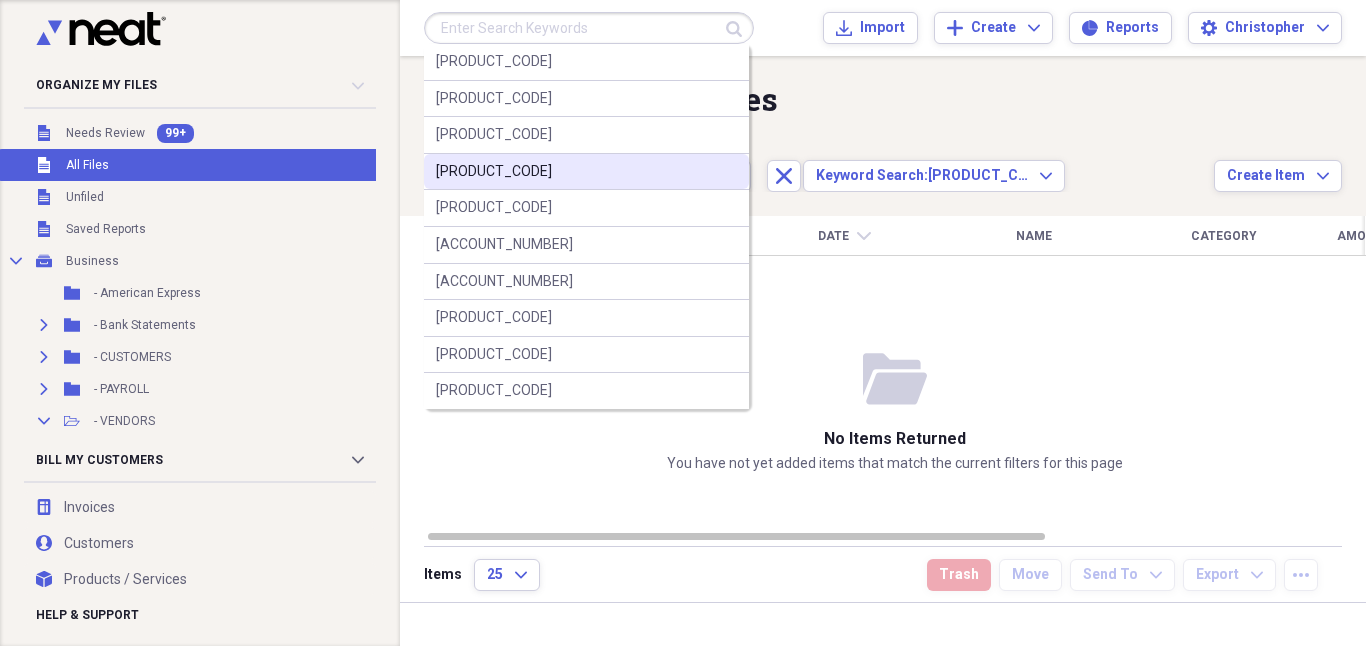 click on "[PRODUCT_CODE]" at bounding box center [586, 172] 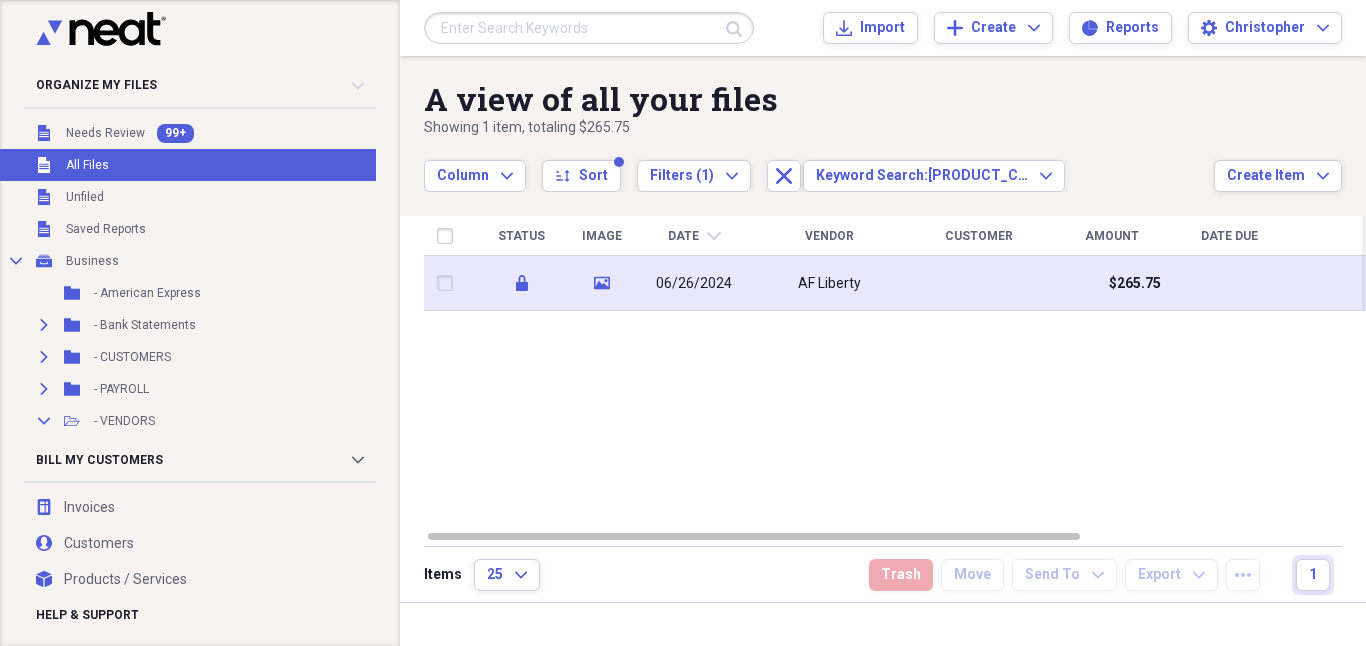 click on "AF Liberty" at bounding box center [829, 284] 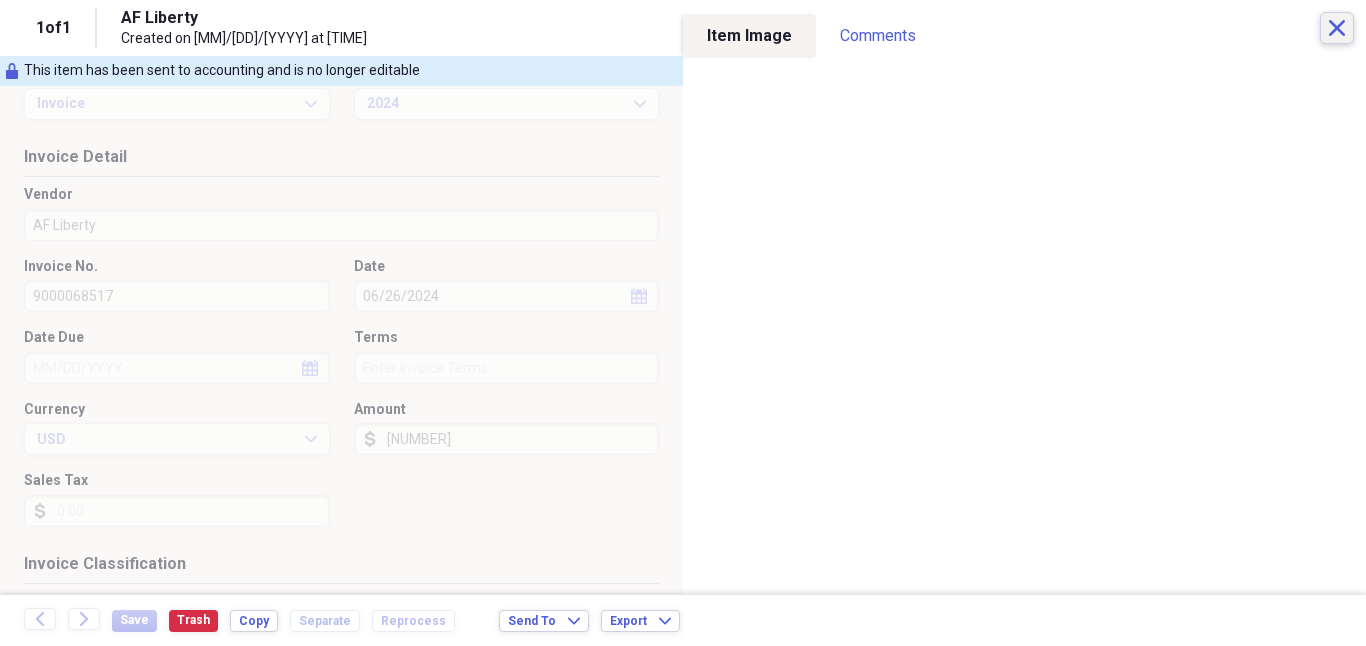 click 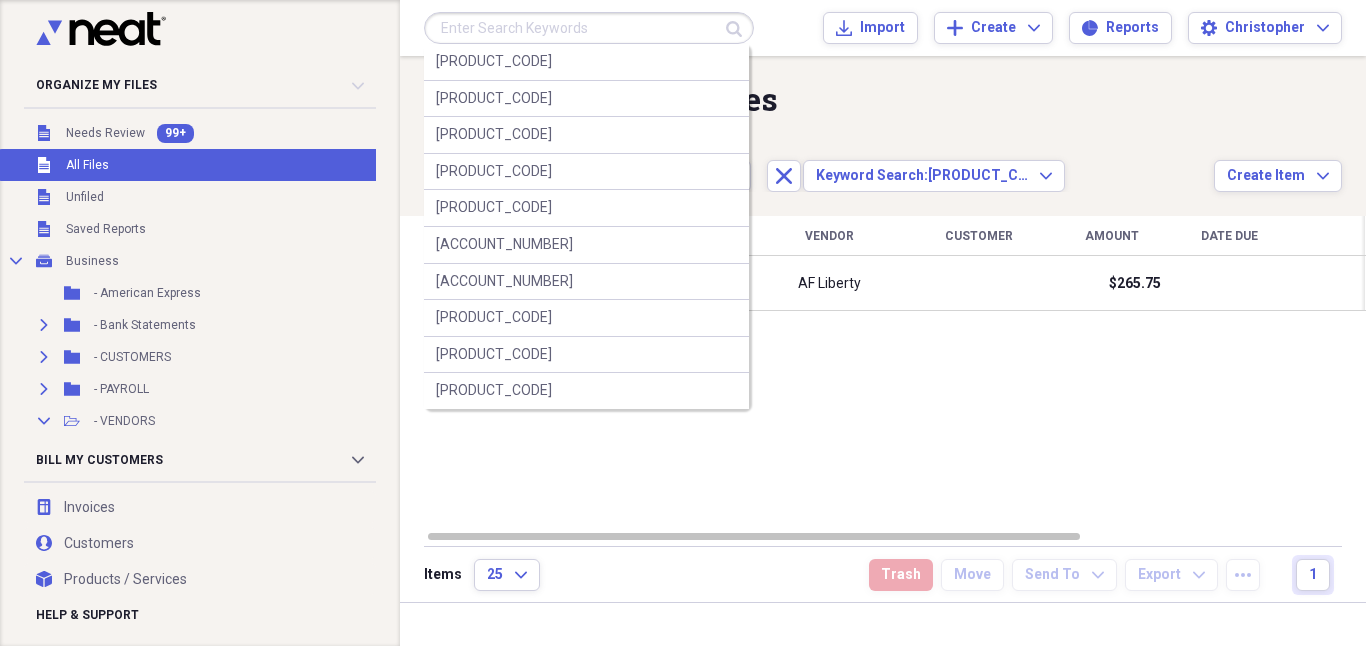 click at bounding box center [589, 28] 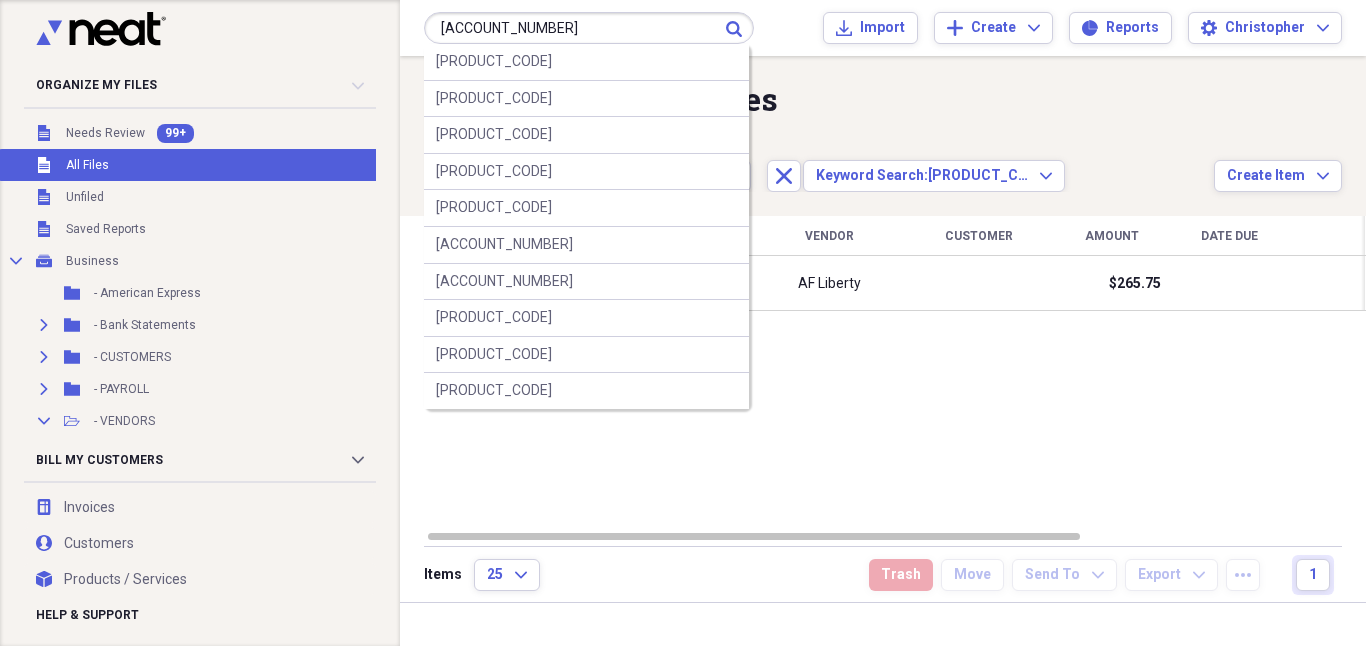 type on "[ACCOUNT_NUMBER]" 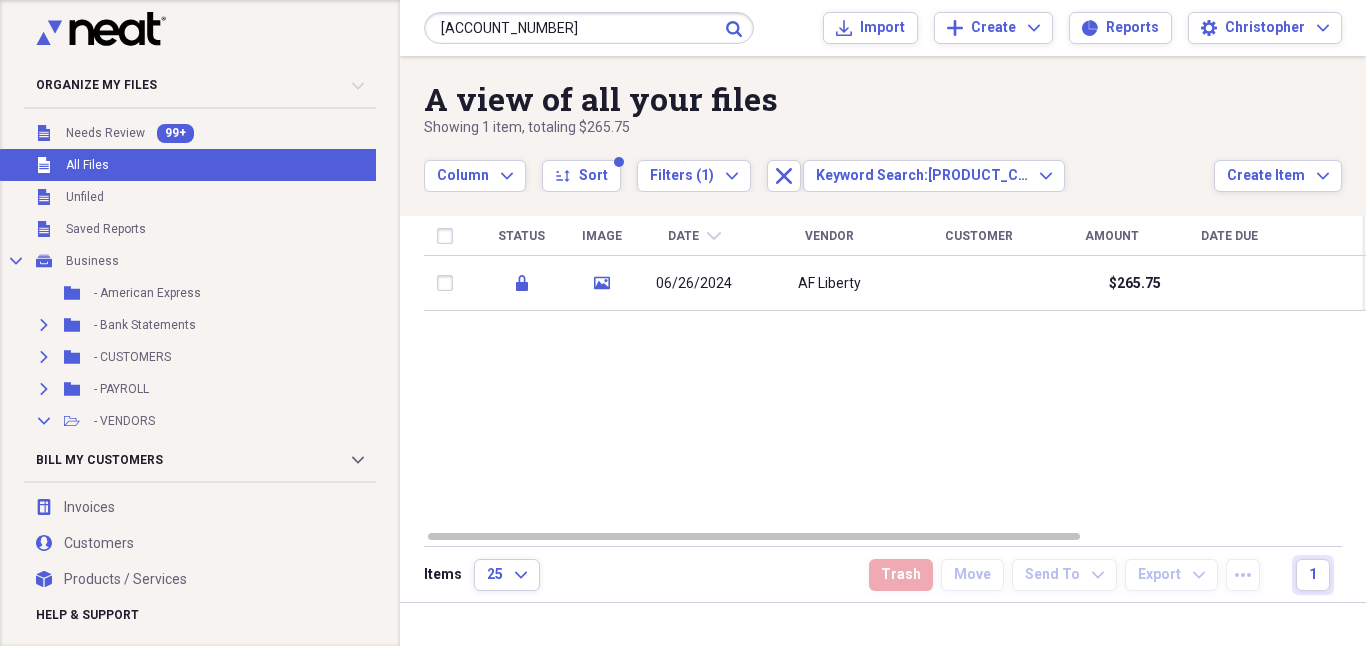 click 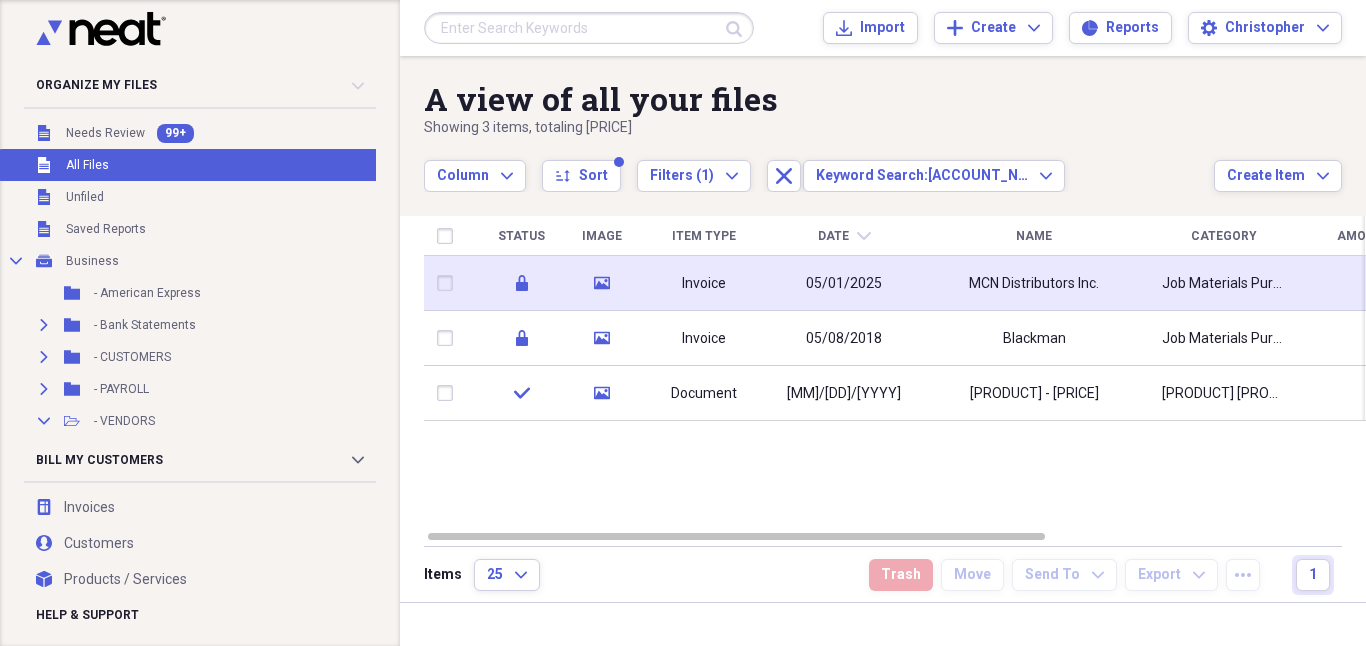 click on "05/01/2025" at bounding box center [844, 283] 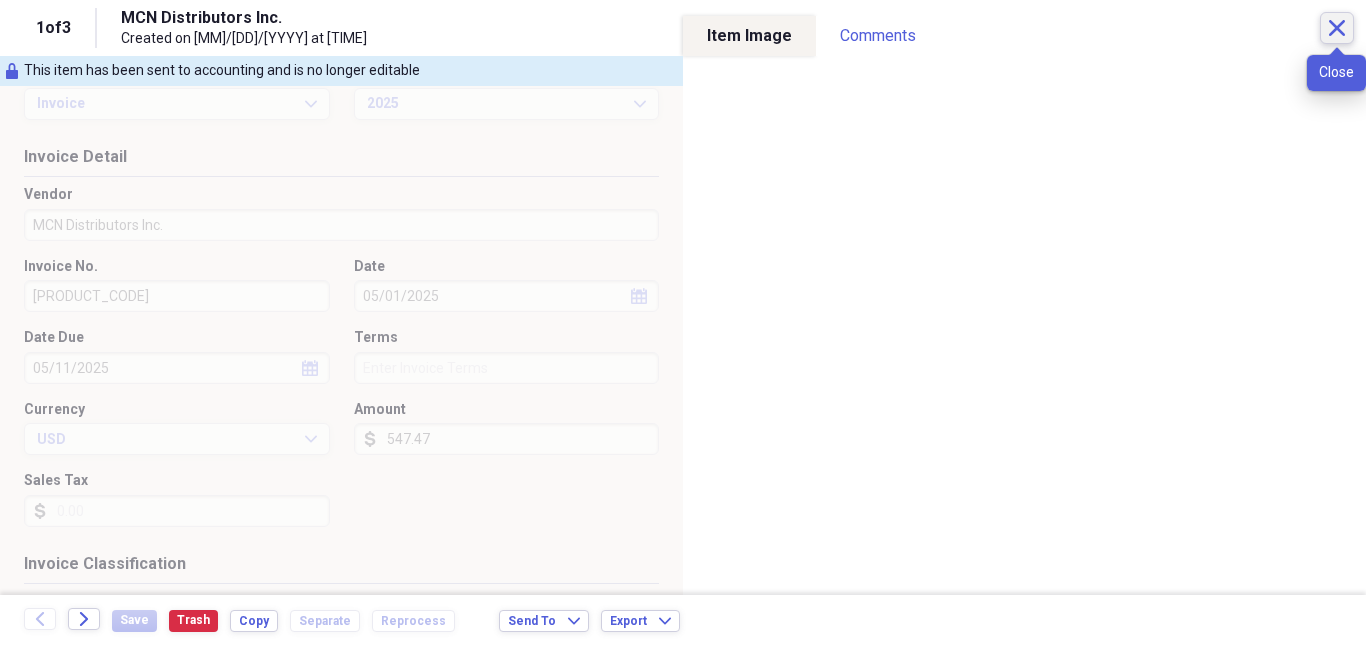 click 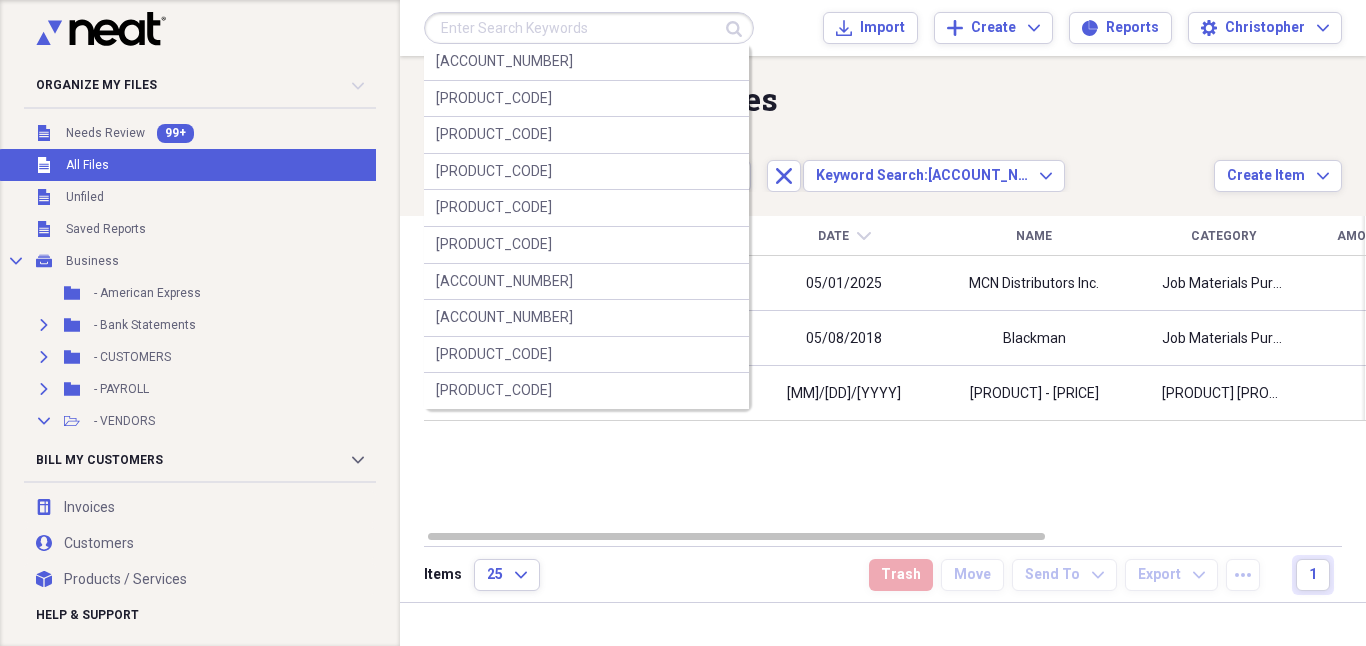 click at bounding box center [589, 28] 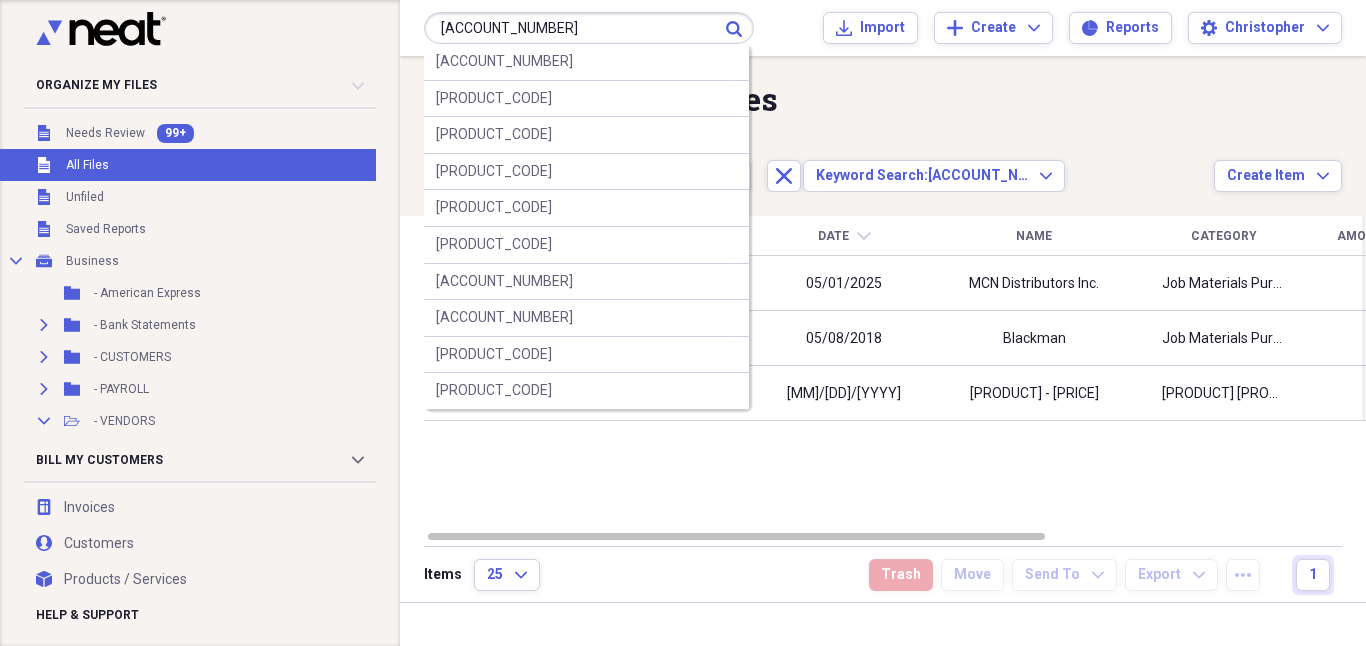 type on "[ACCOUNT_NUMBER]" 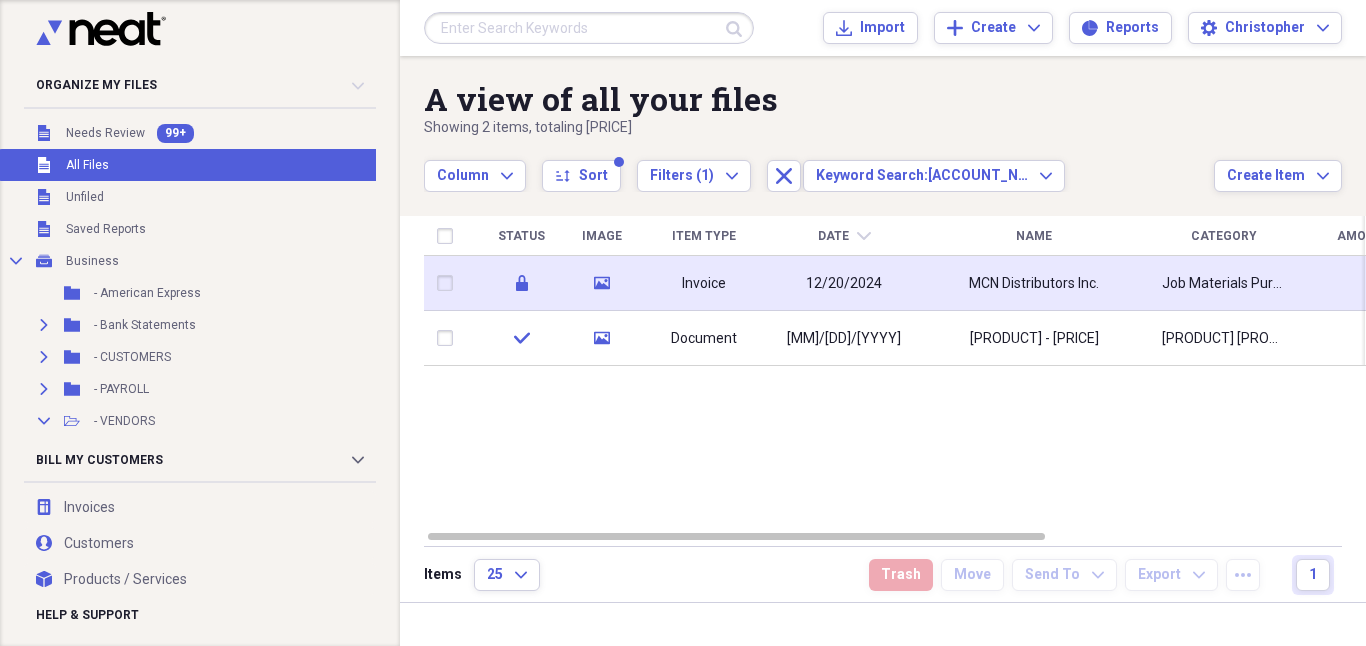 click on "Invoice" at bounding box center [704, 283] 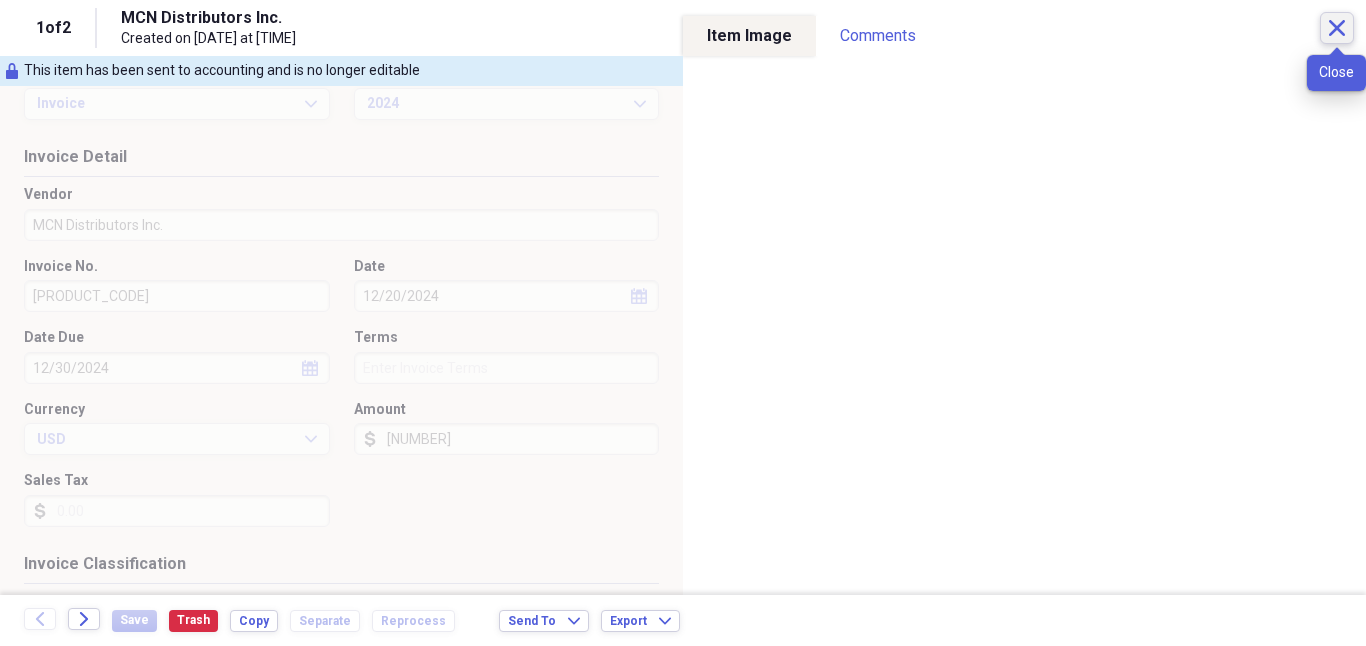 click 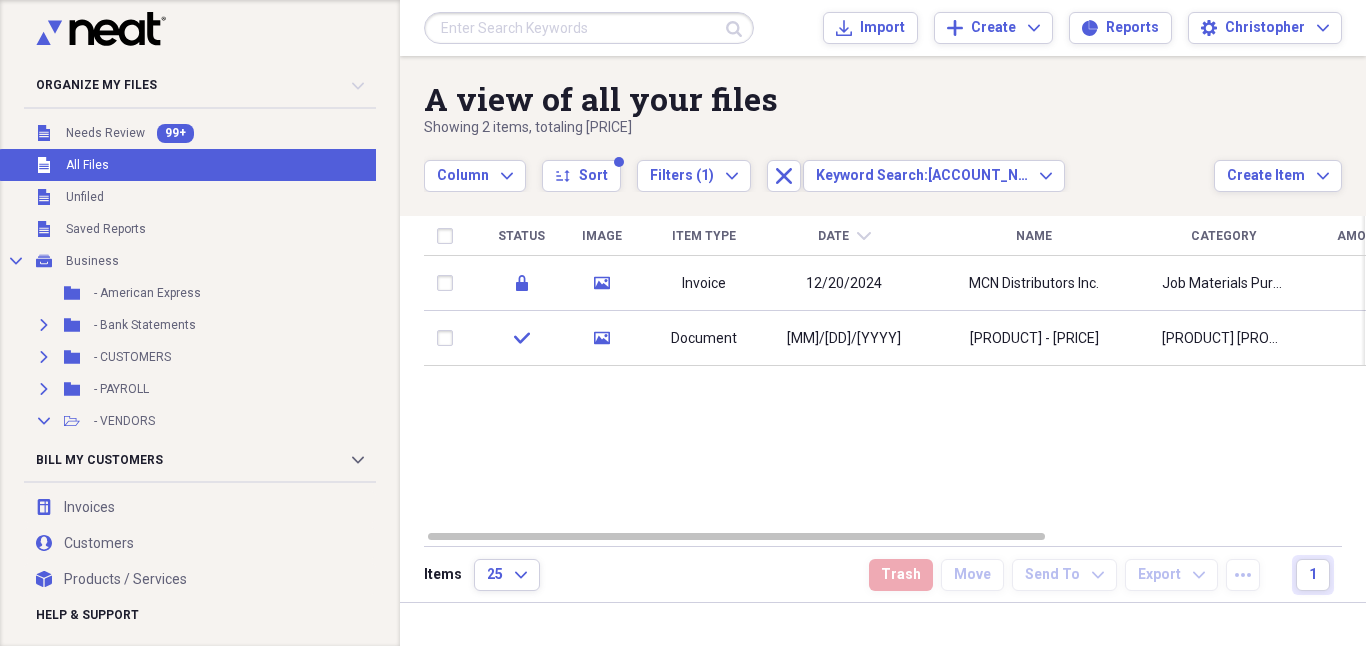 click at bounding box center (589, 28) 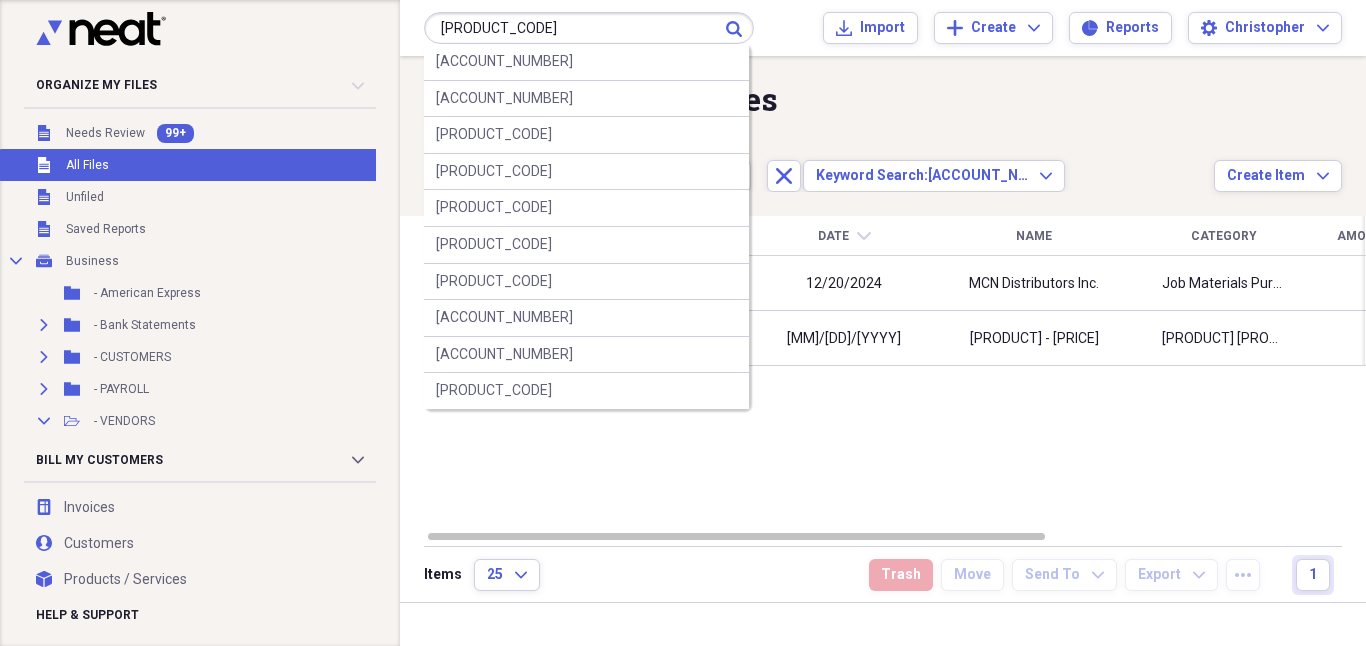 type on "[PRODUCT_CODE]" 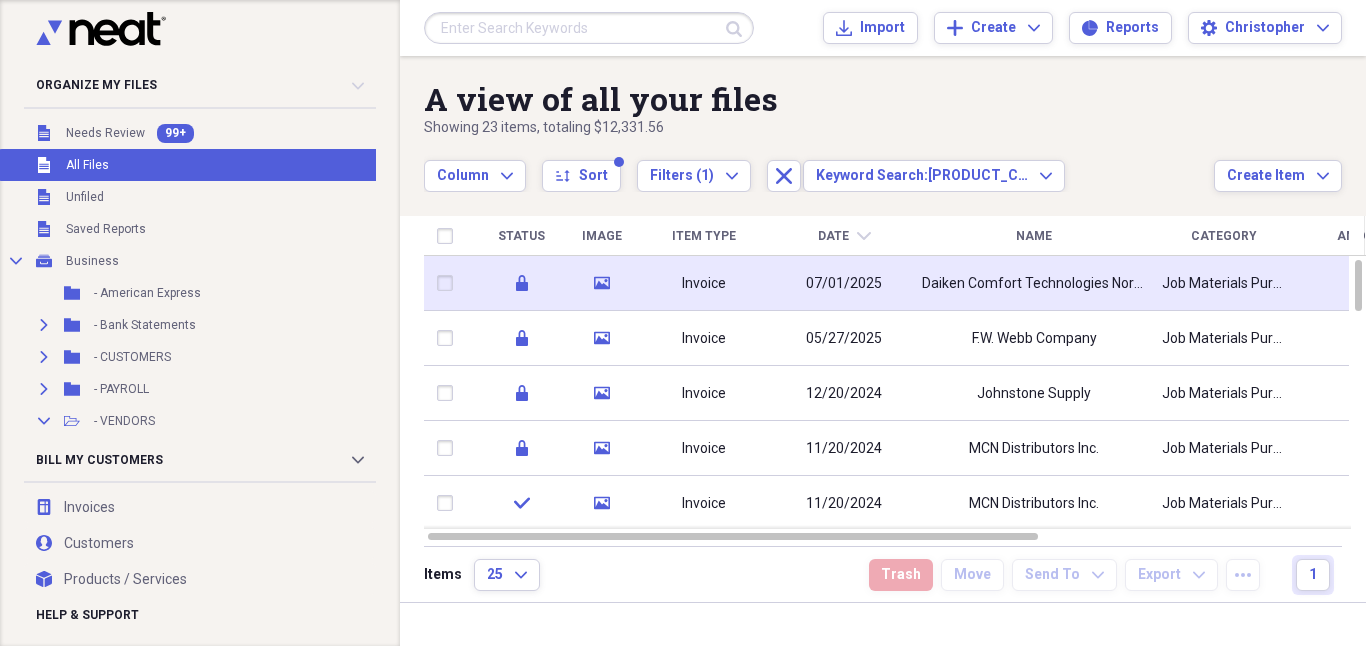 click on "07/01/2025" at bounding box center [844, 283] 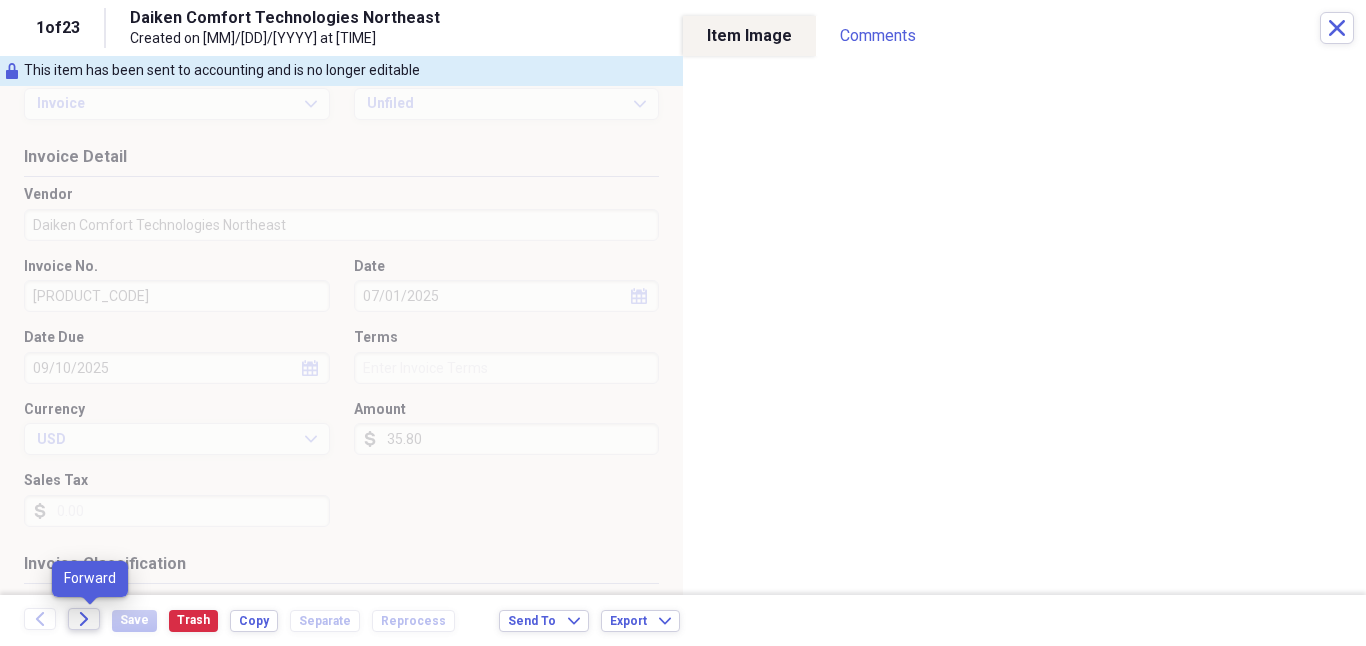 click on "Forward" 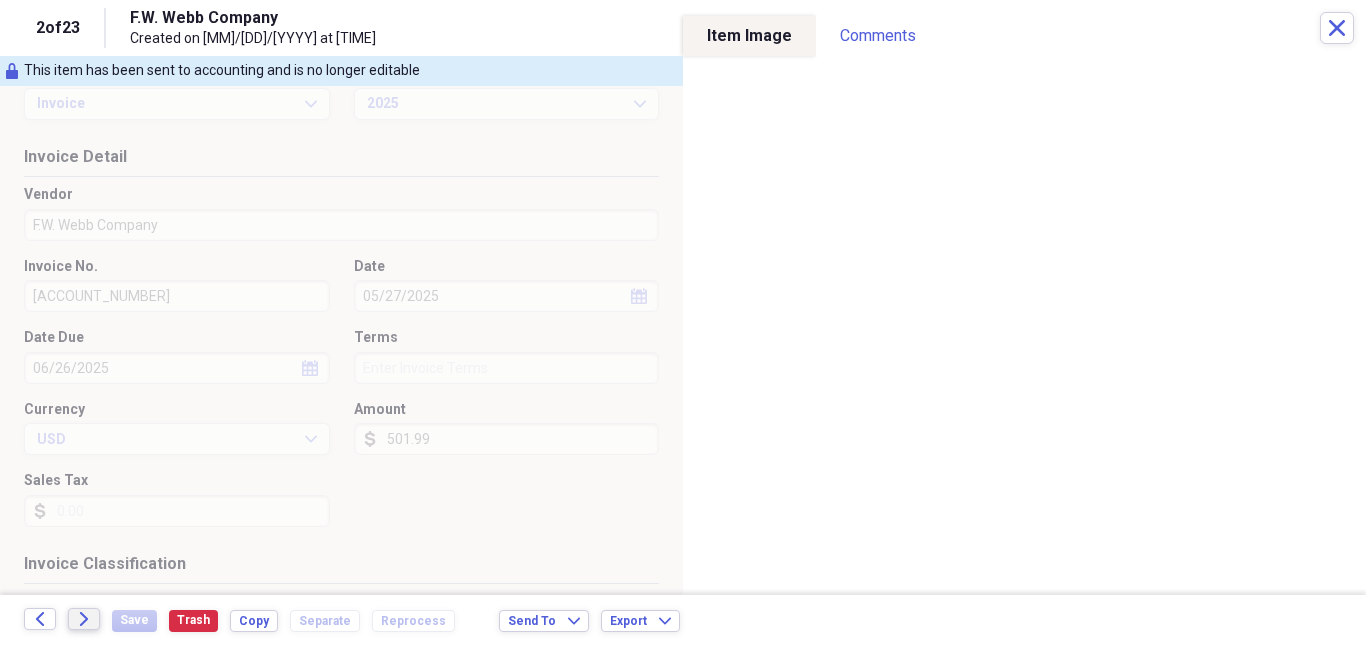 click on "Forward" at bounding box center (84, 619) 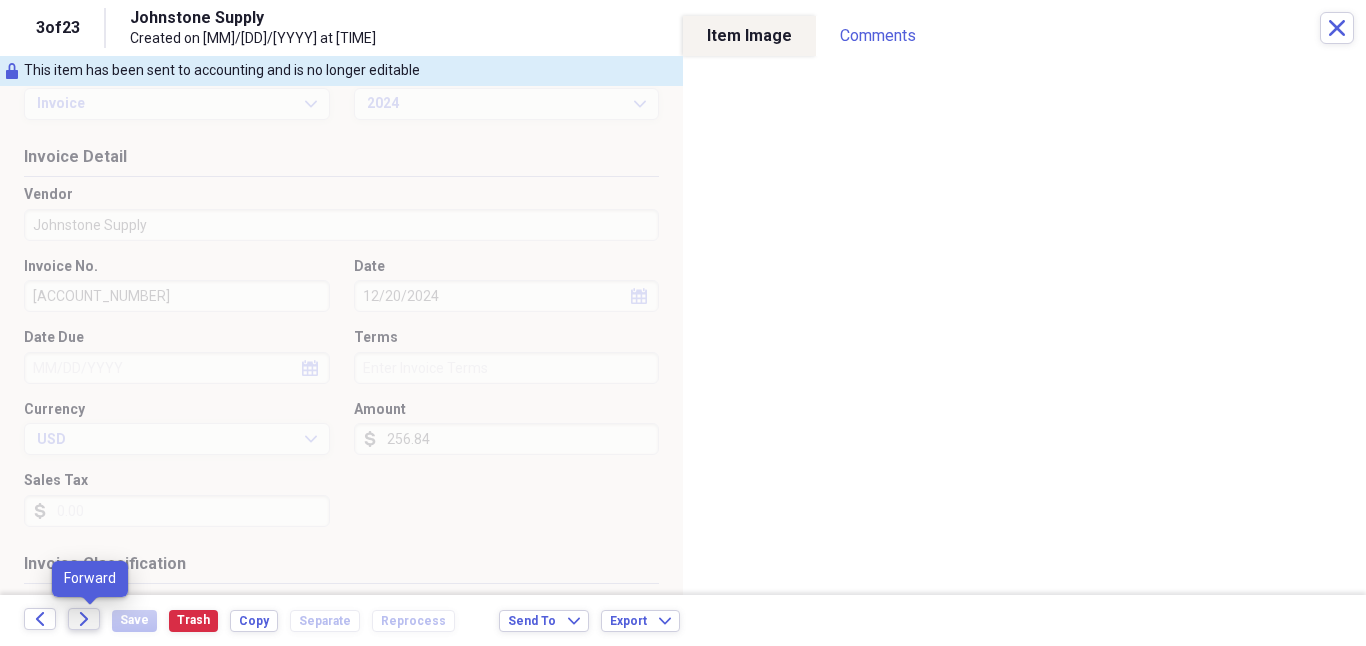 click on "Forward" at bounding box center [84, 619] 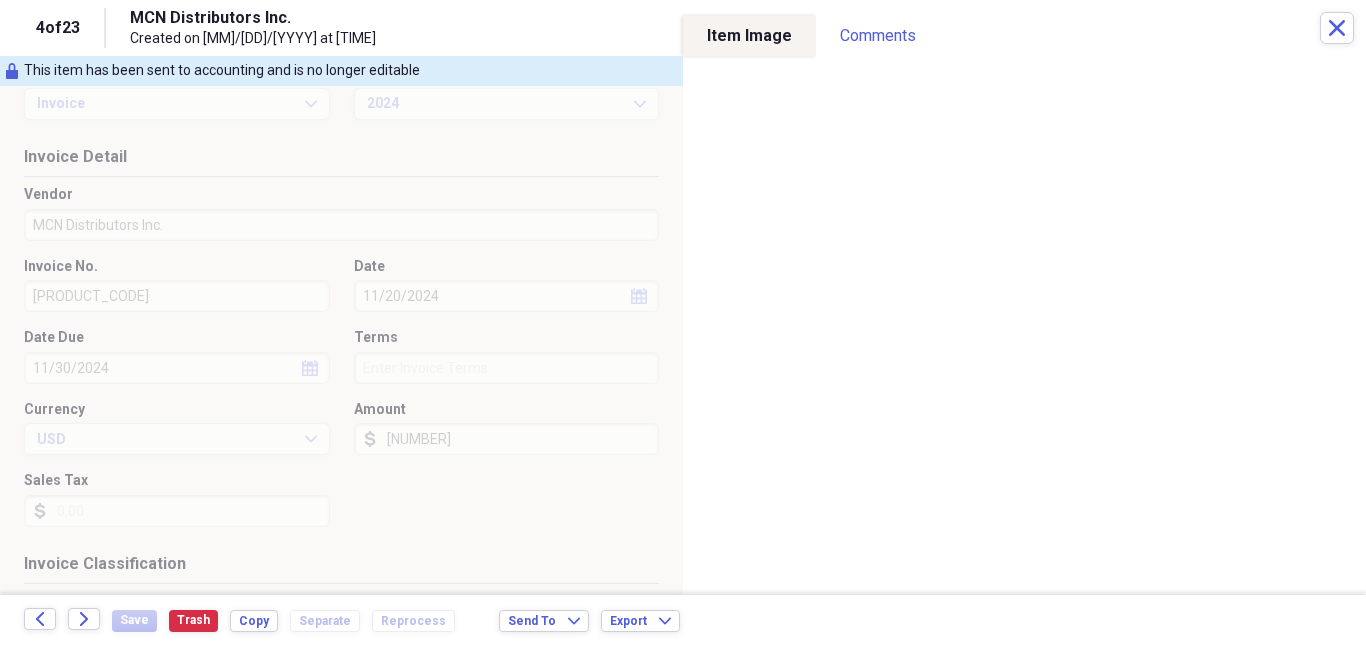 click on "Back Forward" at bounding box center [68, 620] 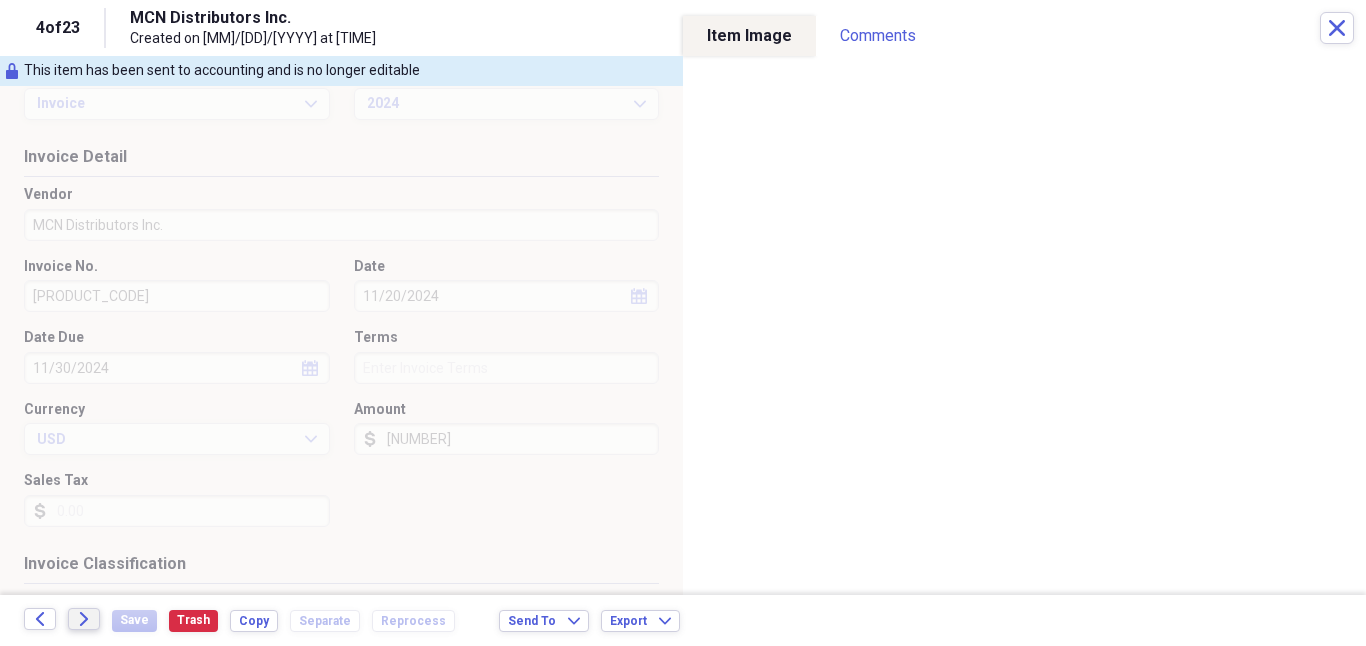 click on "Forward" at bounding box center (84, 619) 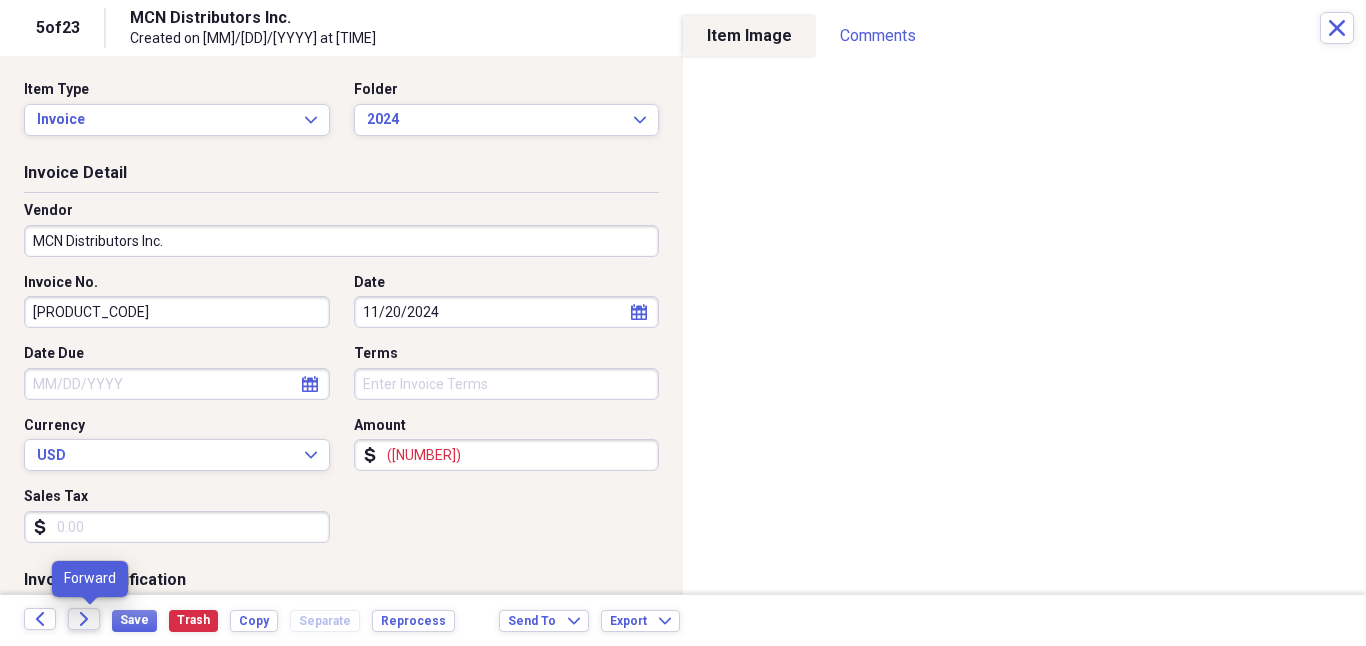 click 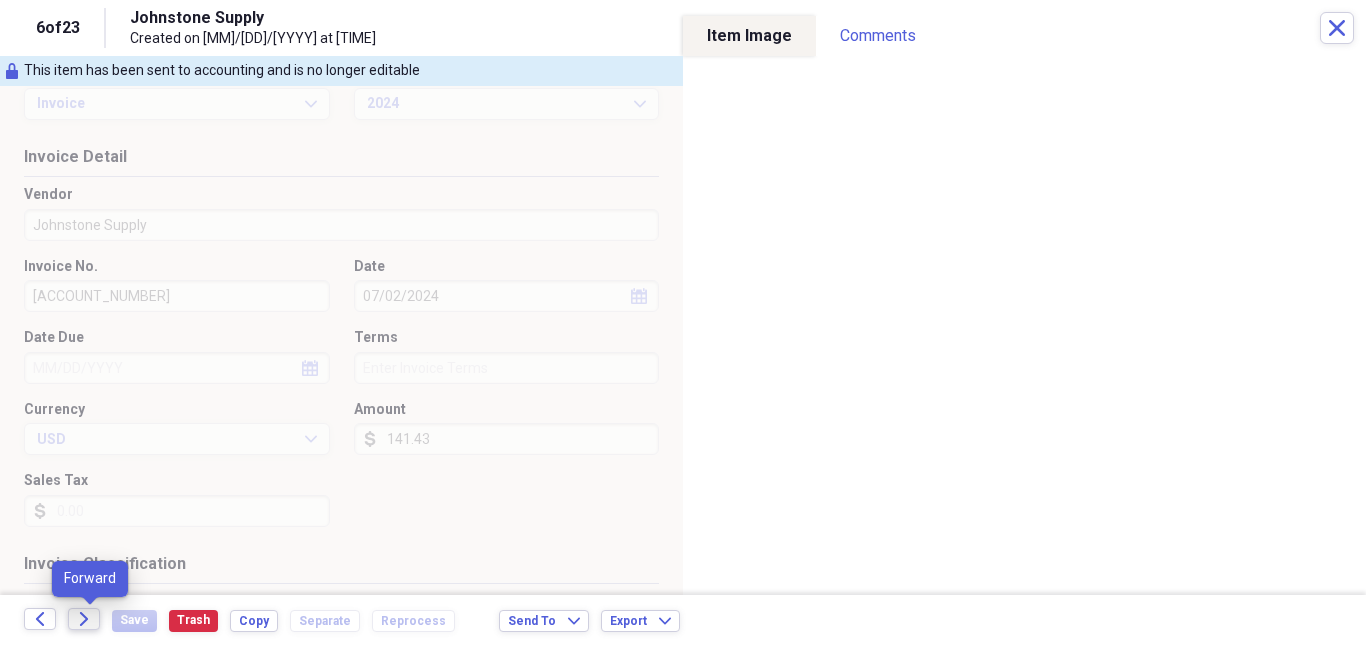 click on "Forward" 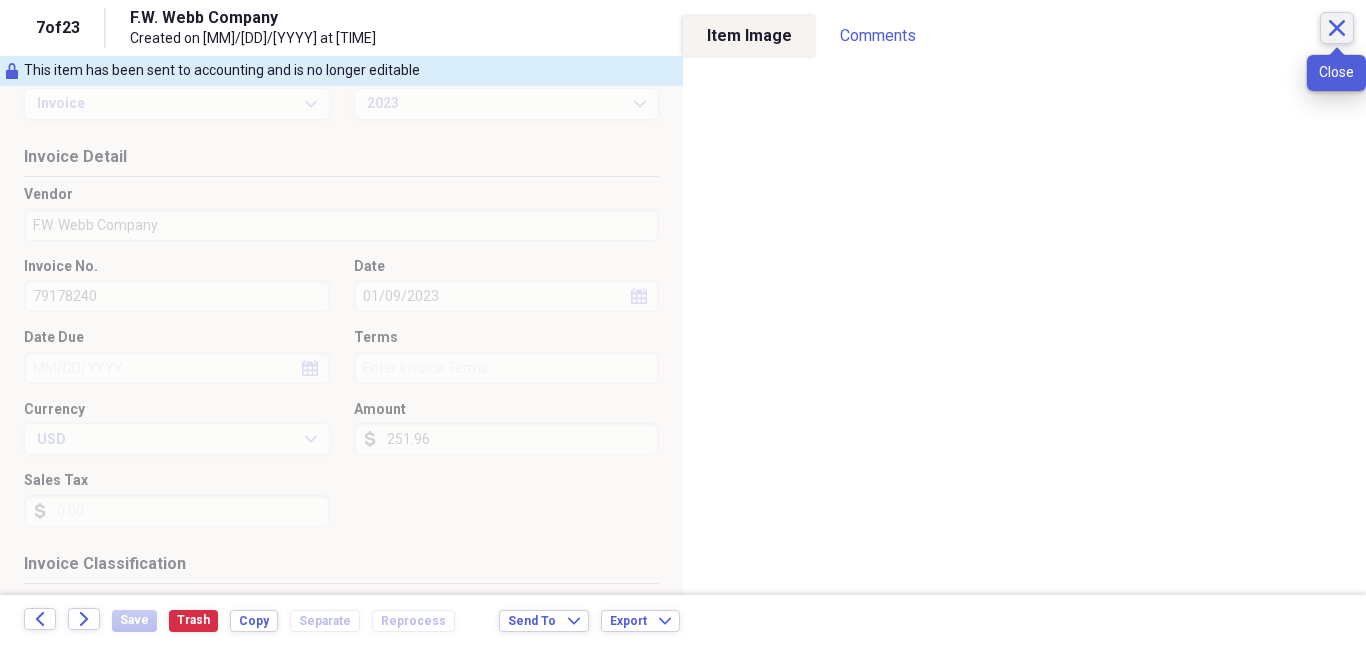 click on "Close" at bounding box center [1337, 28] 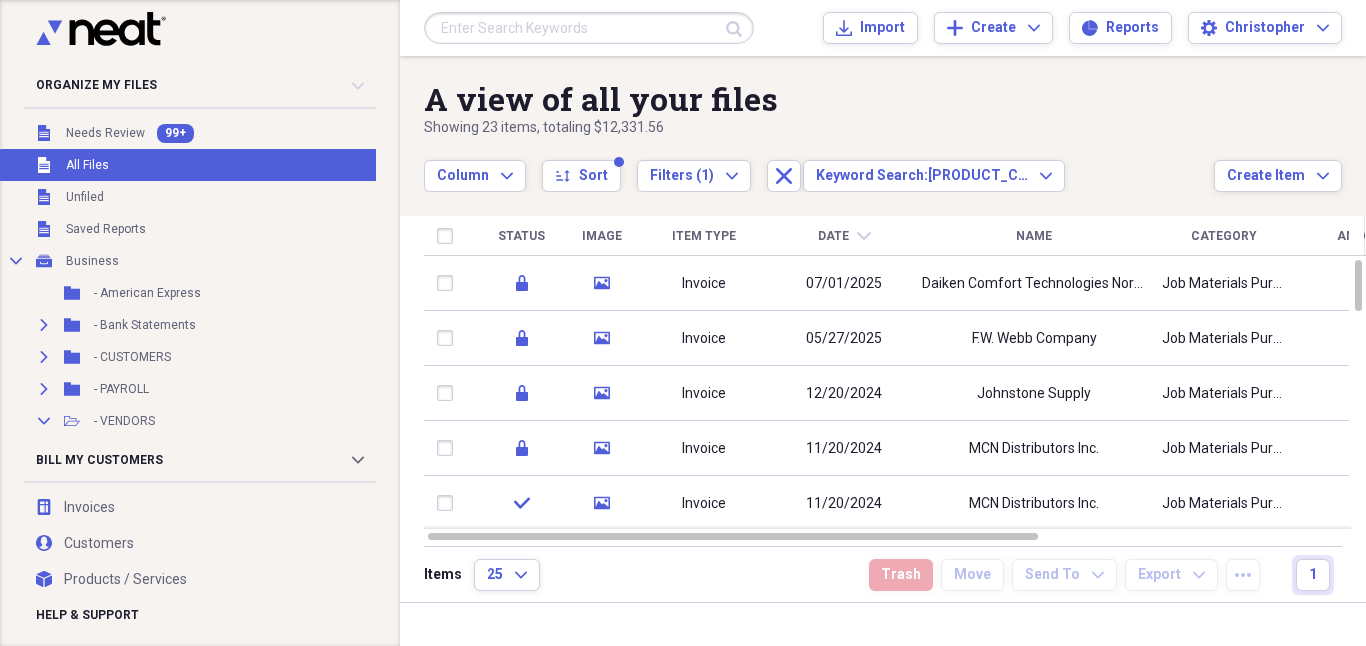 click at bounding box center (589, 28) 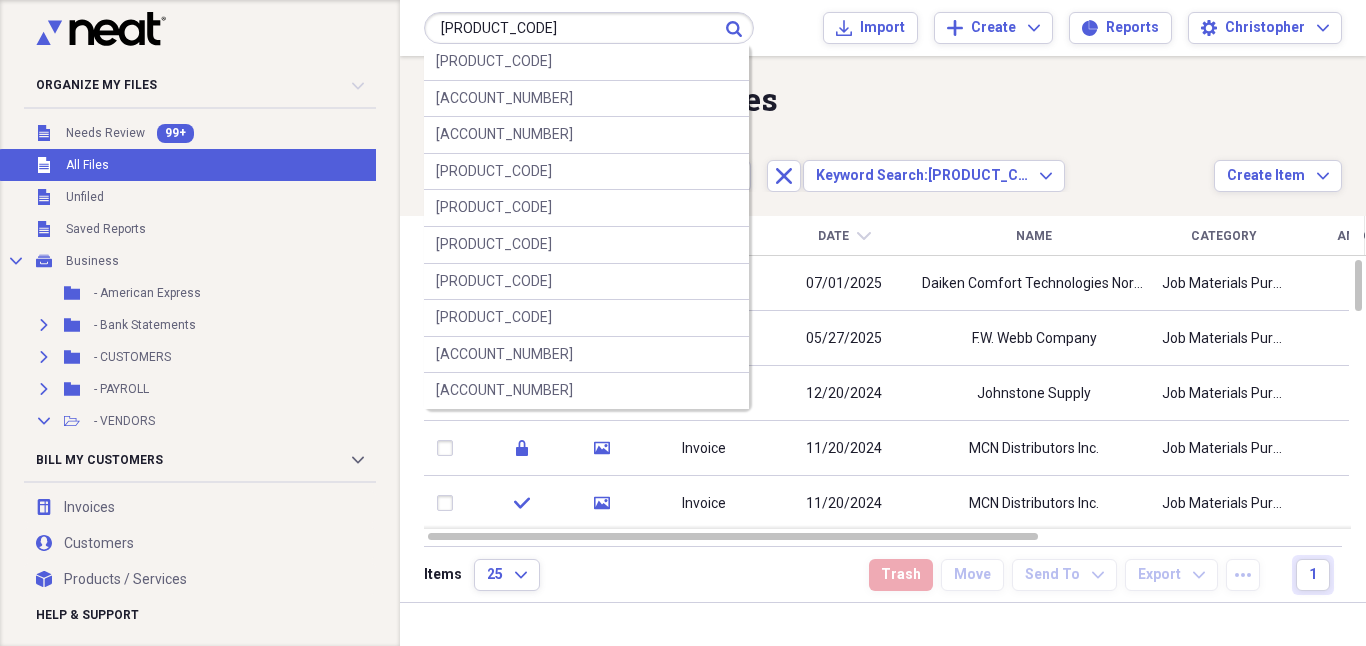 type on "[PRODUCT_CODE]" 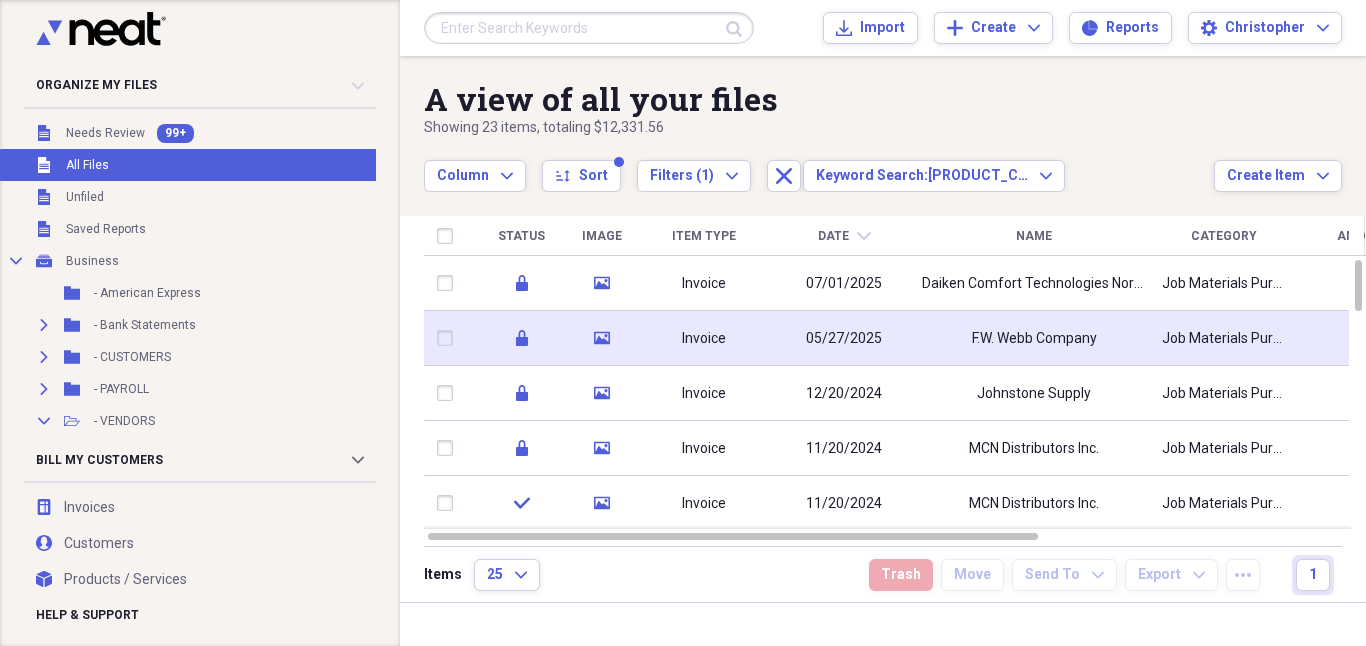 click on "05/27/2025" at bounding box center [844, 338] 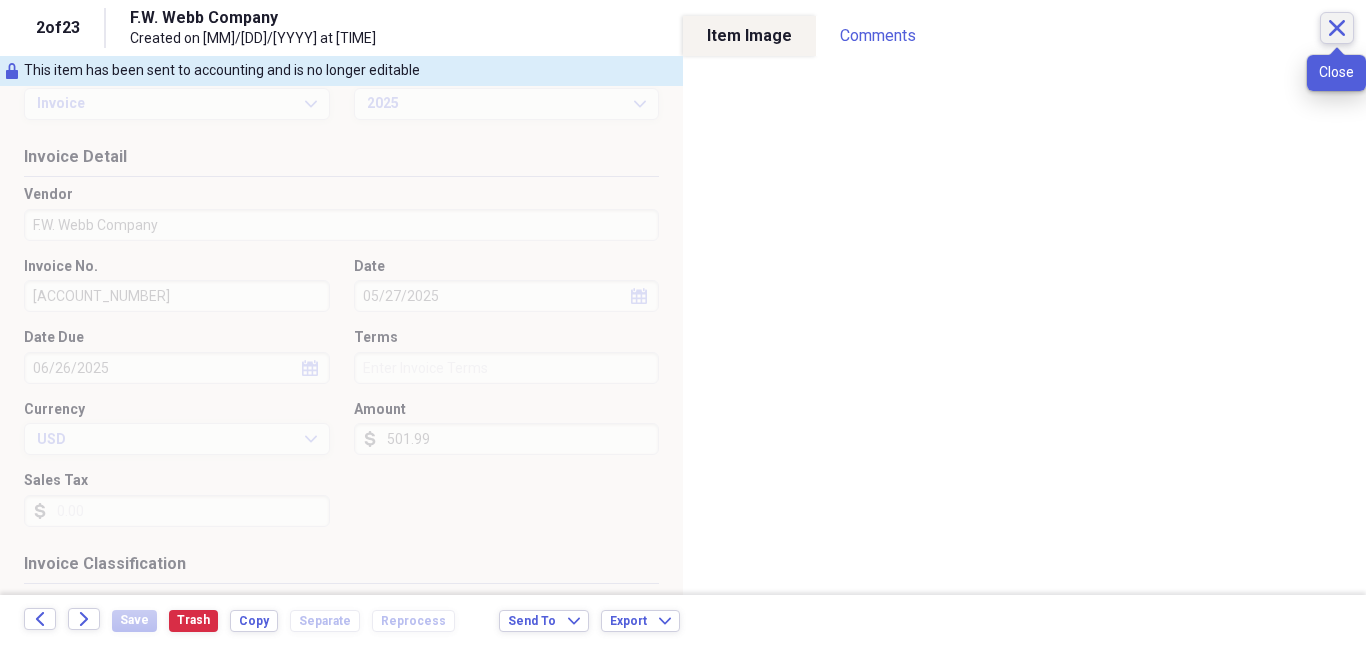click on "Close" at bounding box center [1337, 28] 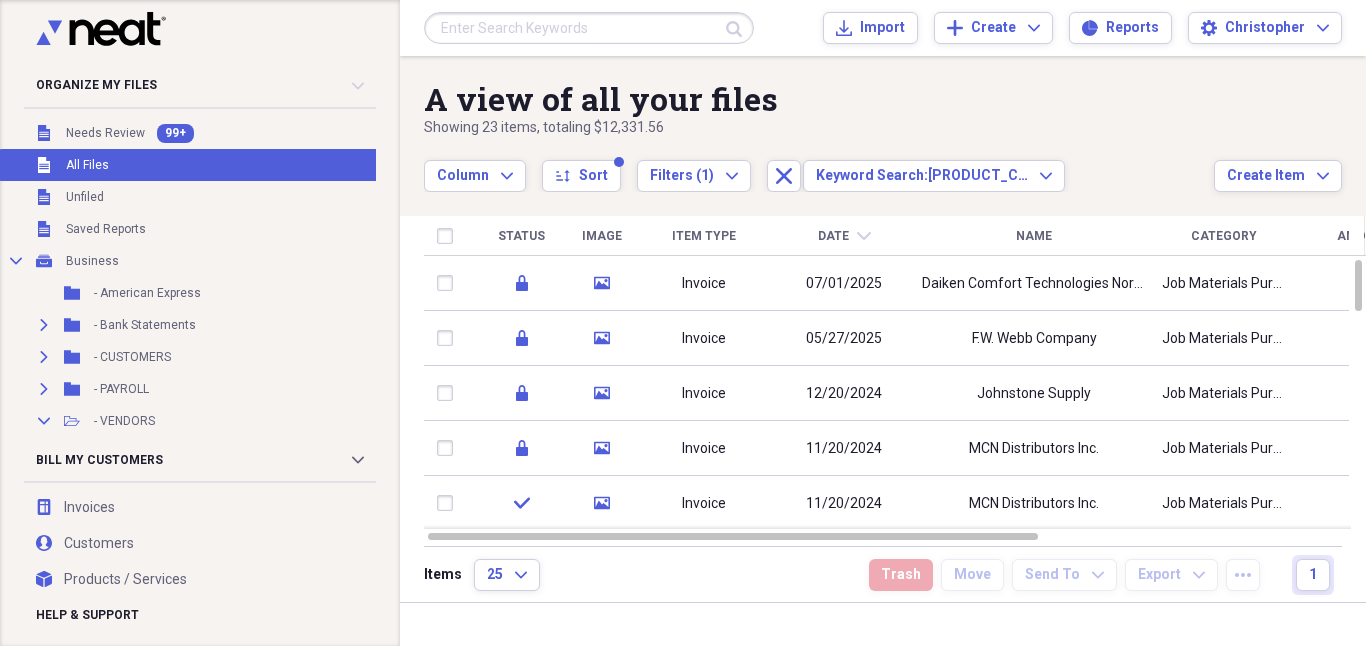 click at bounding box center [589, 28] 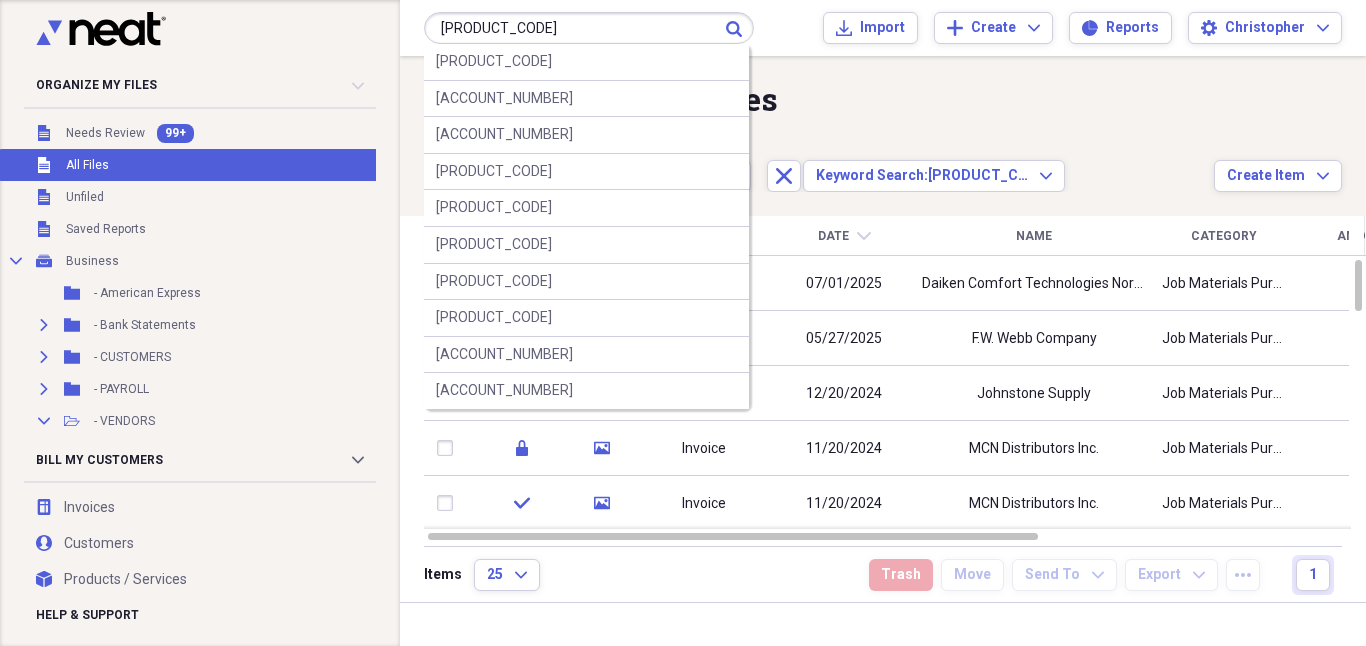 type on "[PRODUCT_CODE]" 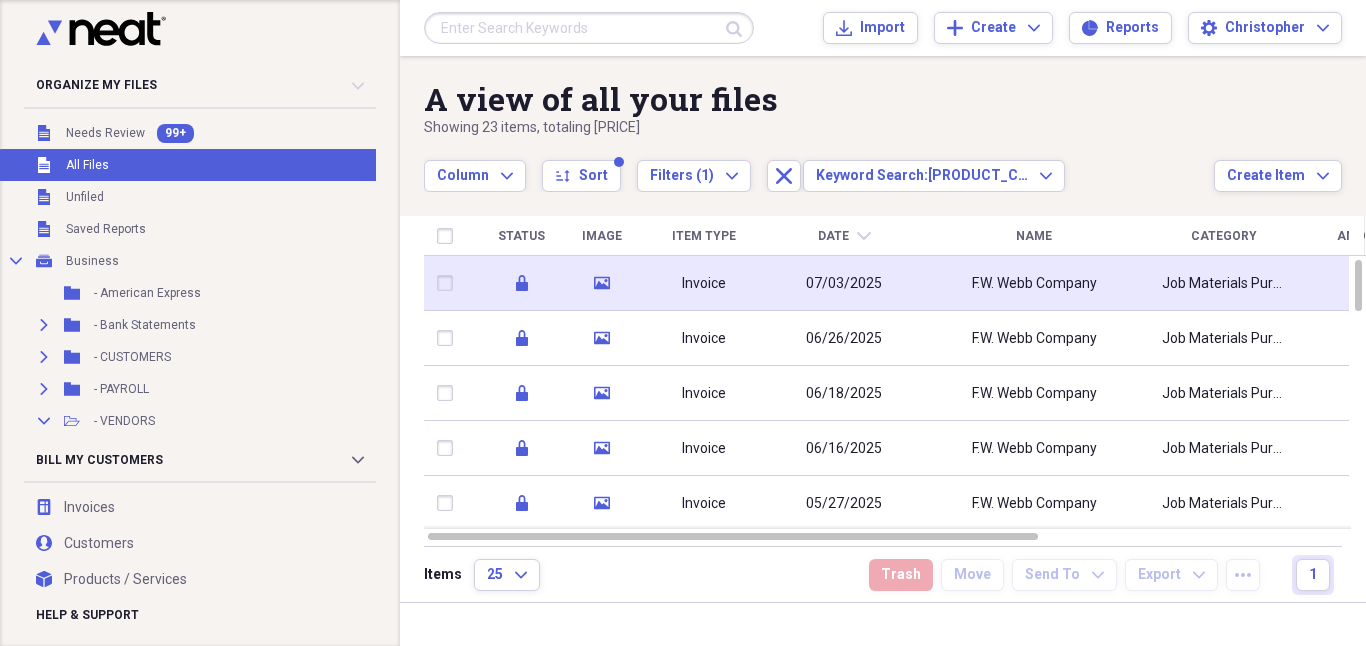 click on "07/03/2025" at bounding box center (844, 284) 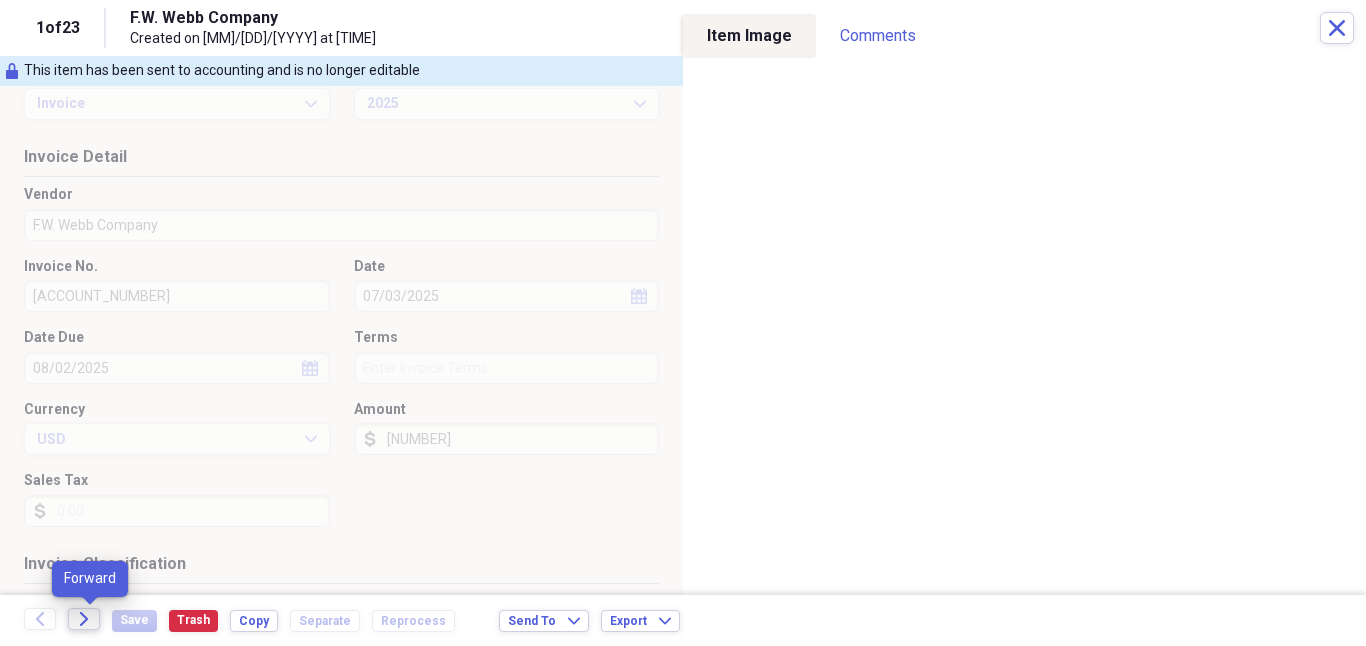 click 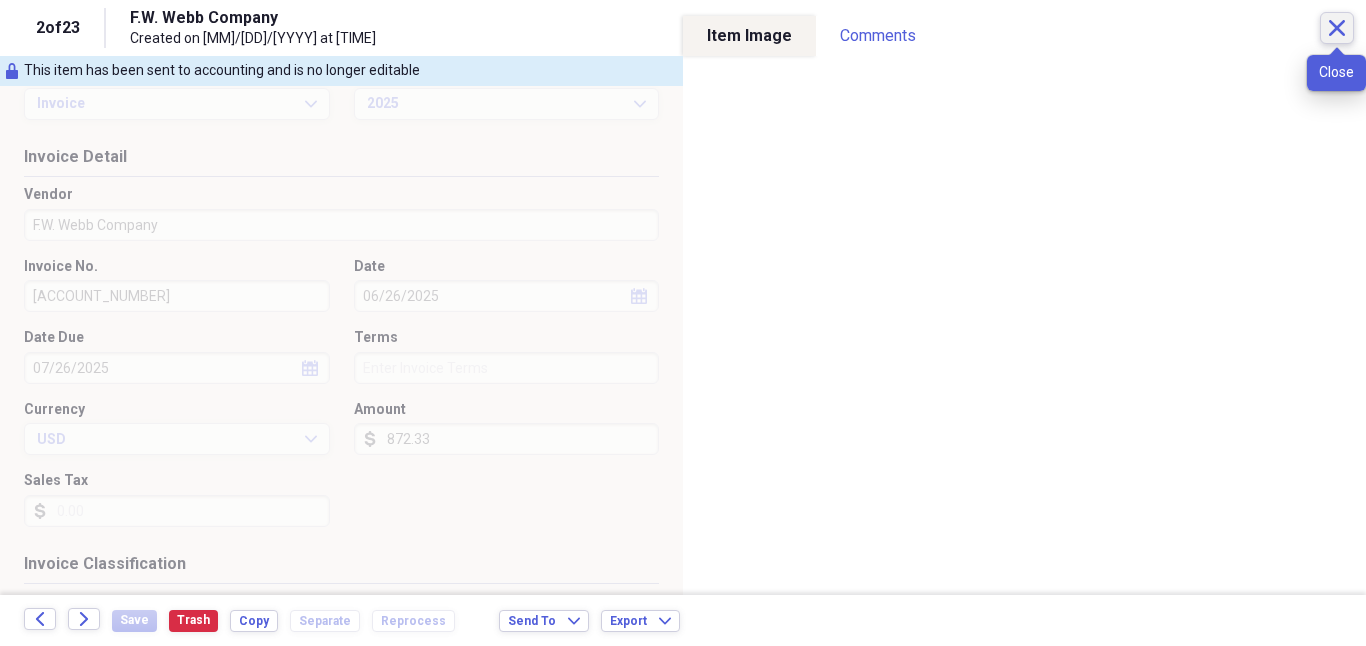 click 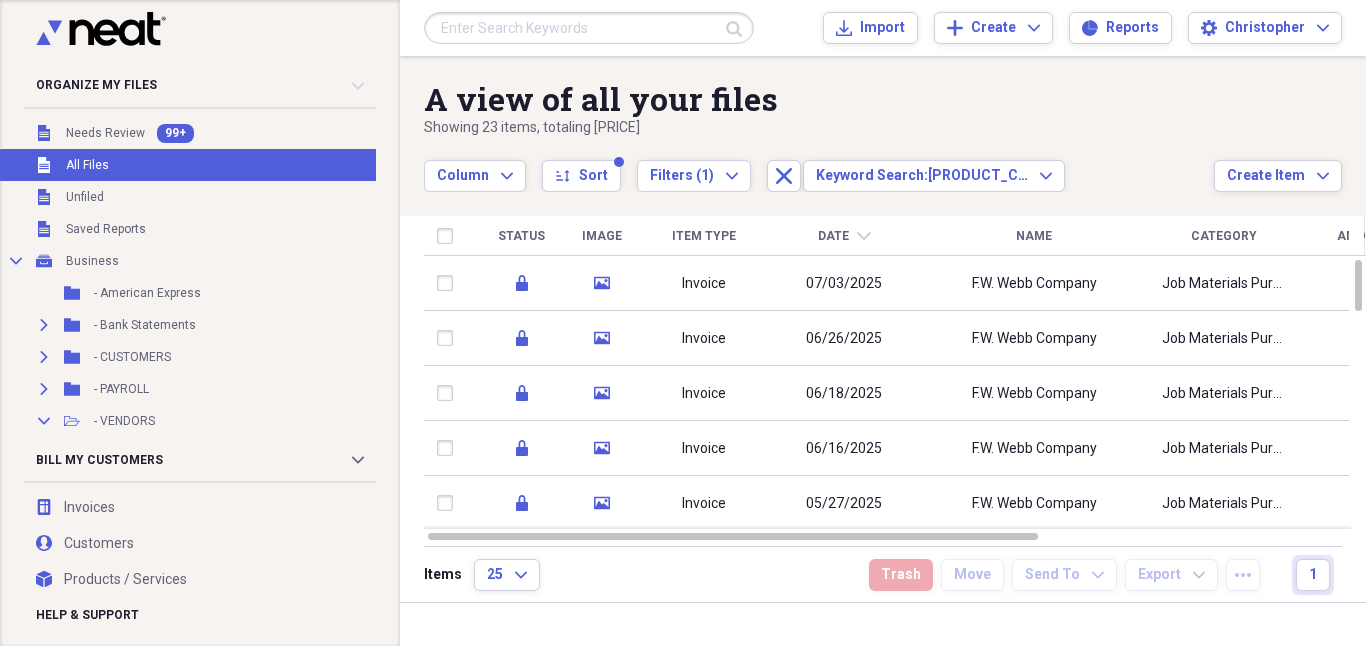 click on "Submit Import Import Add Create Expand Reports Reports Settings [FIRST] Expand" at bounding box center (883, 28) 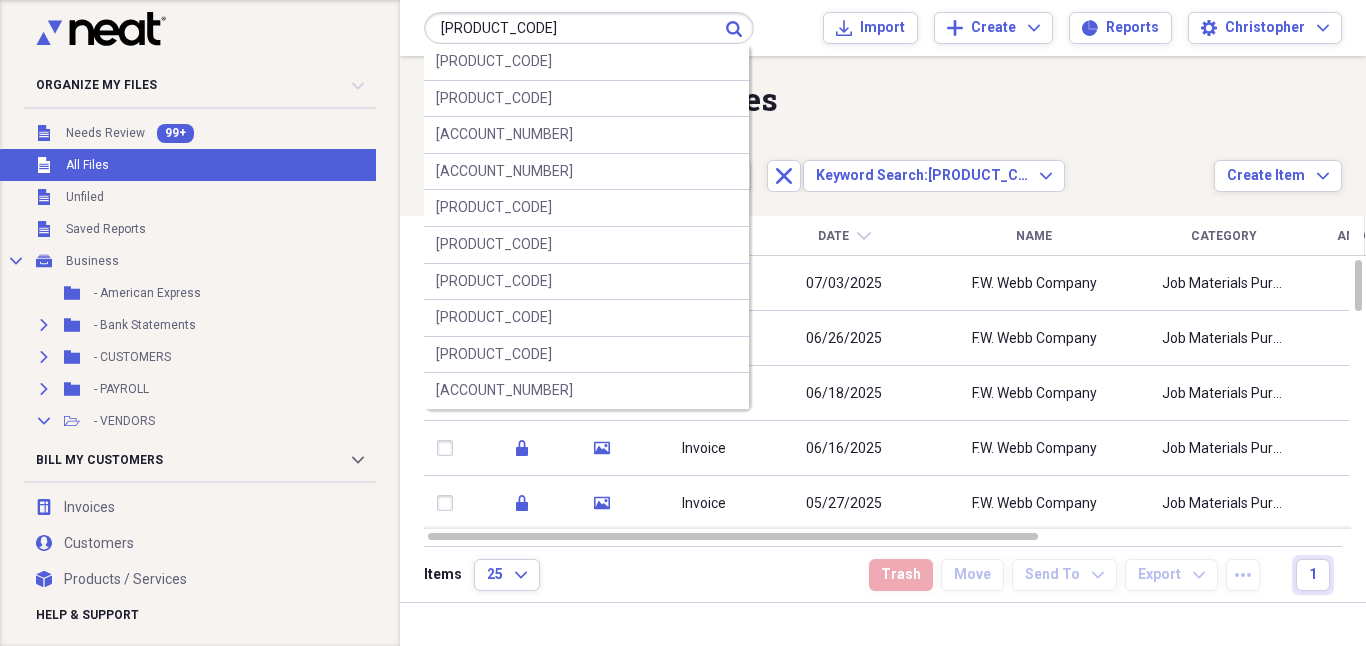 type on "[PRODUCT_CODE]" 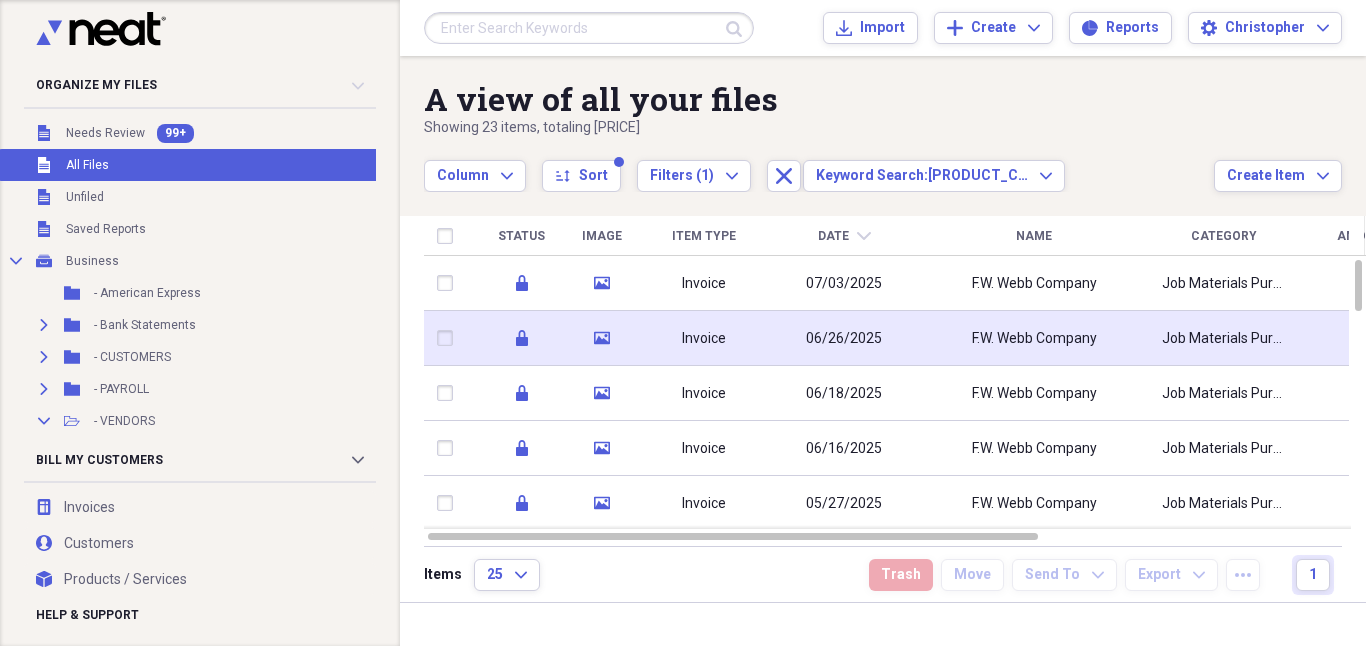 click on "Invoice" at bounding box center [704, 338] 